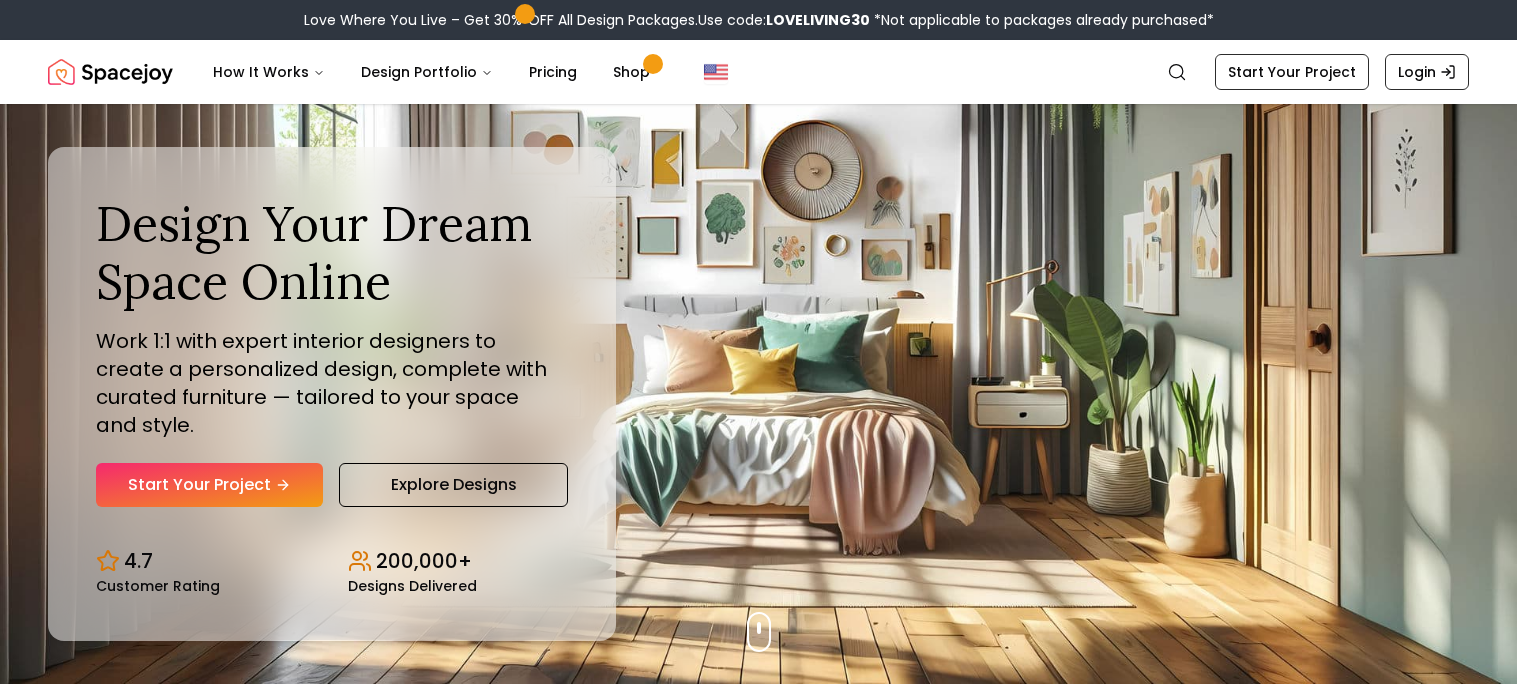 scroll, scrollTop: 0, scrollLeft: 0, axis: both 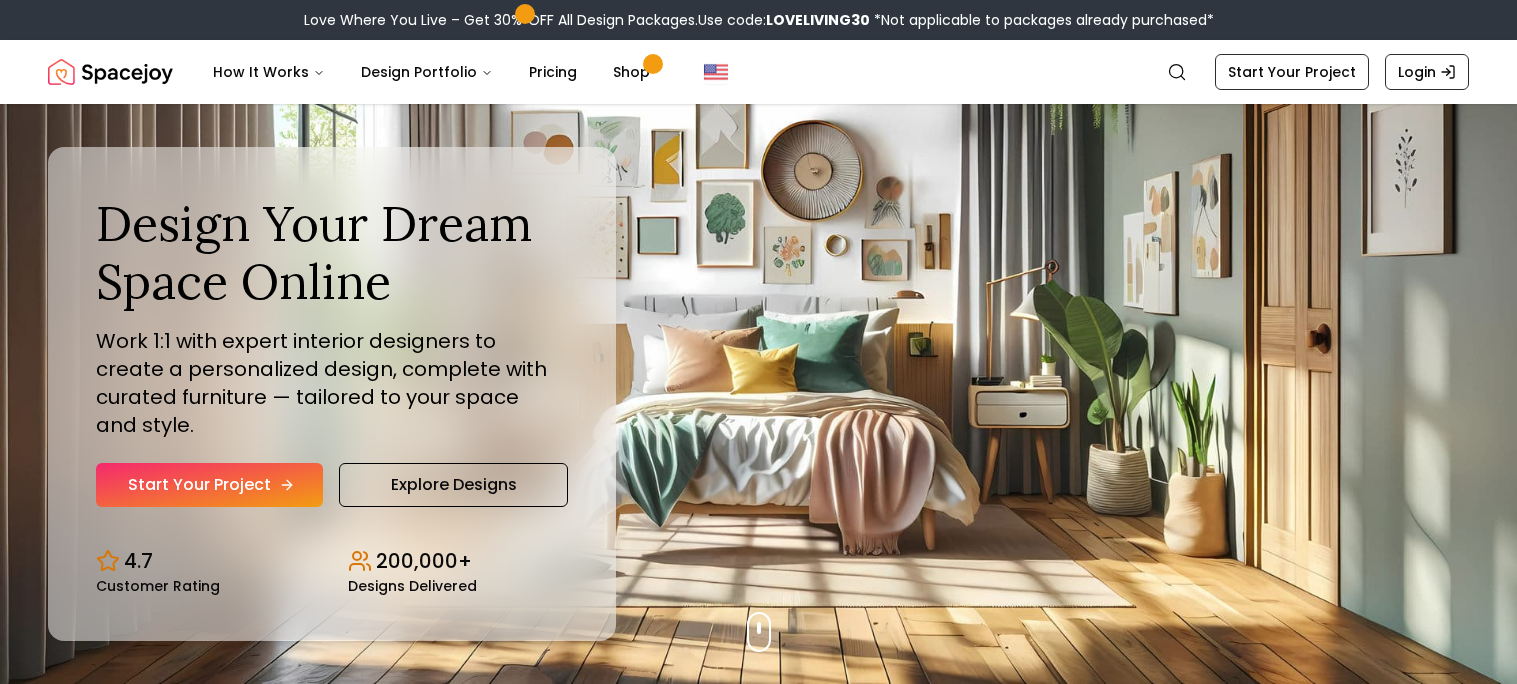 click on "Start Your Project" at bounding box center (209, 485) 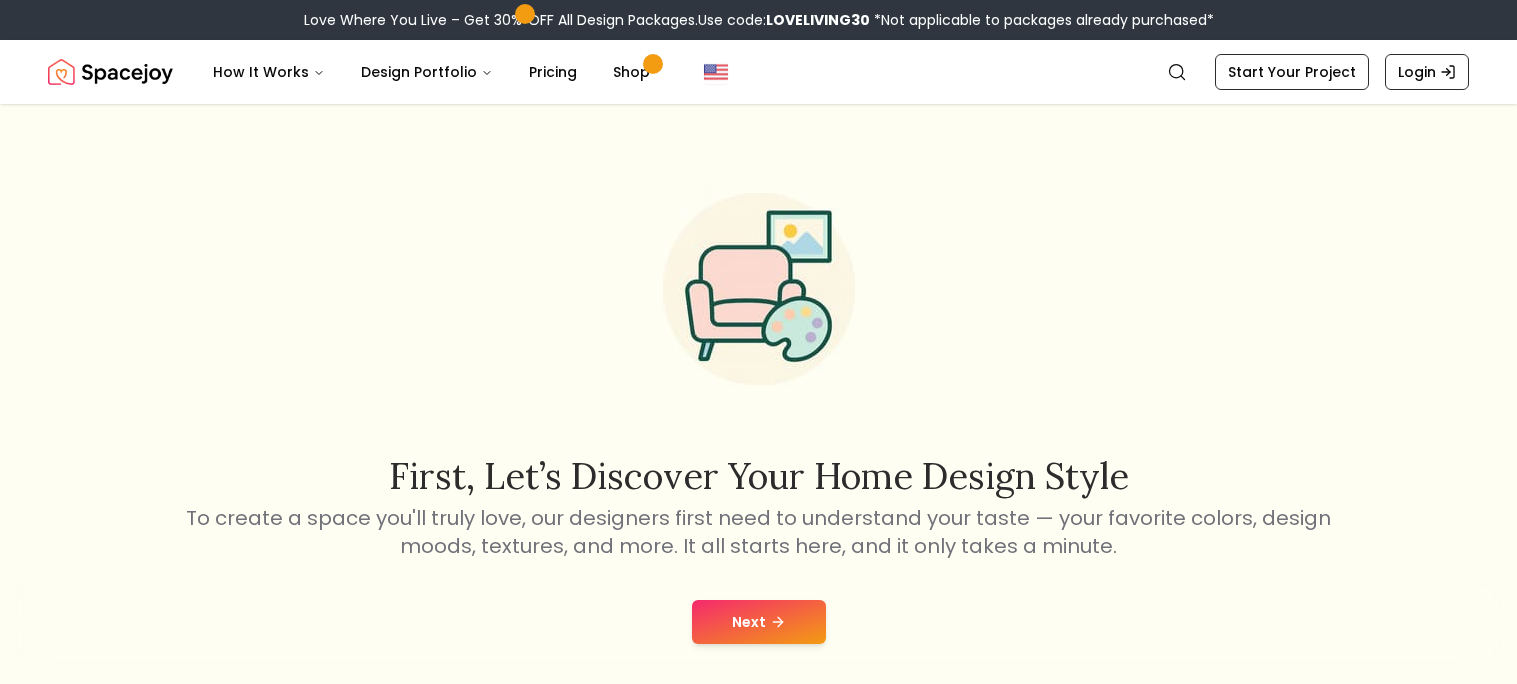 scroll, scrollTop: 0, scrollLeft: 0, axis: both 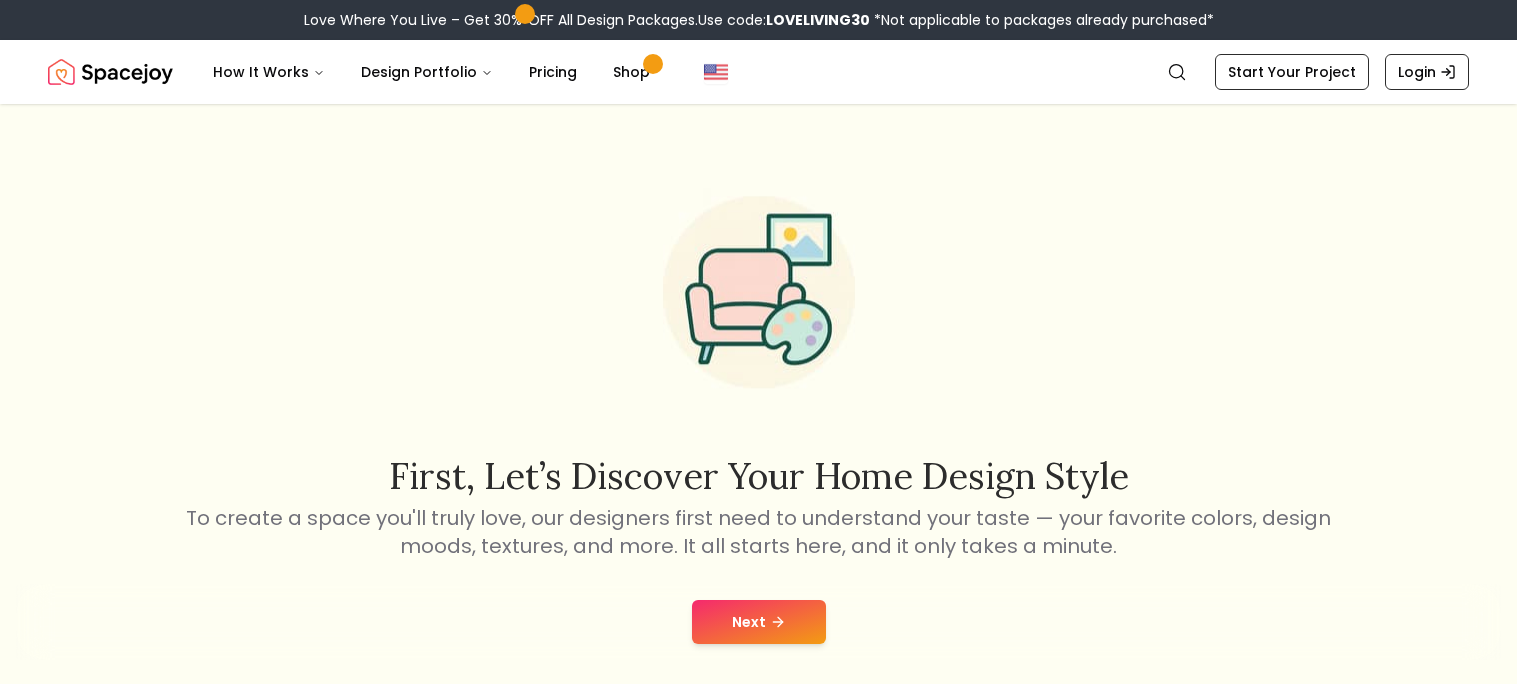 click on "Next" at bounding box center [759, 622] 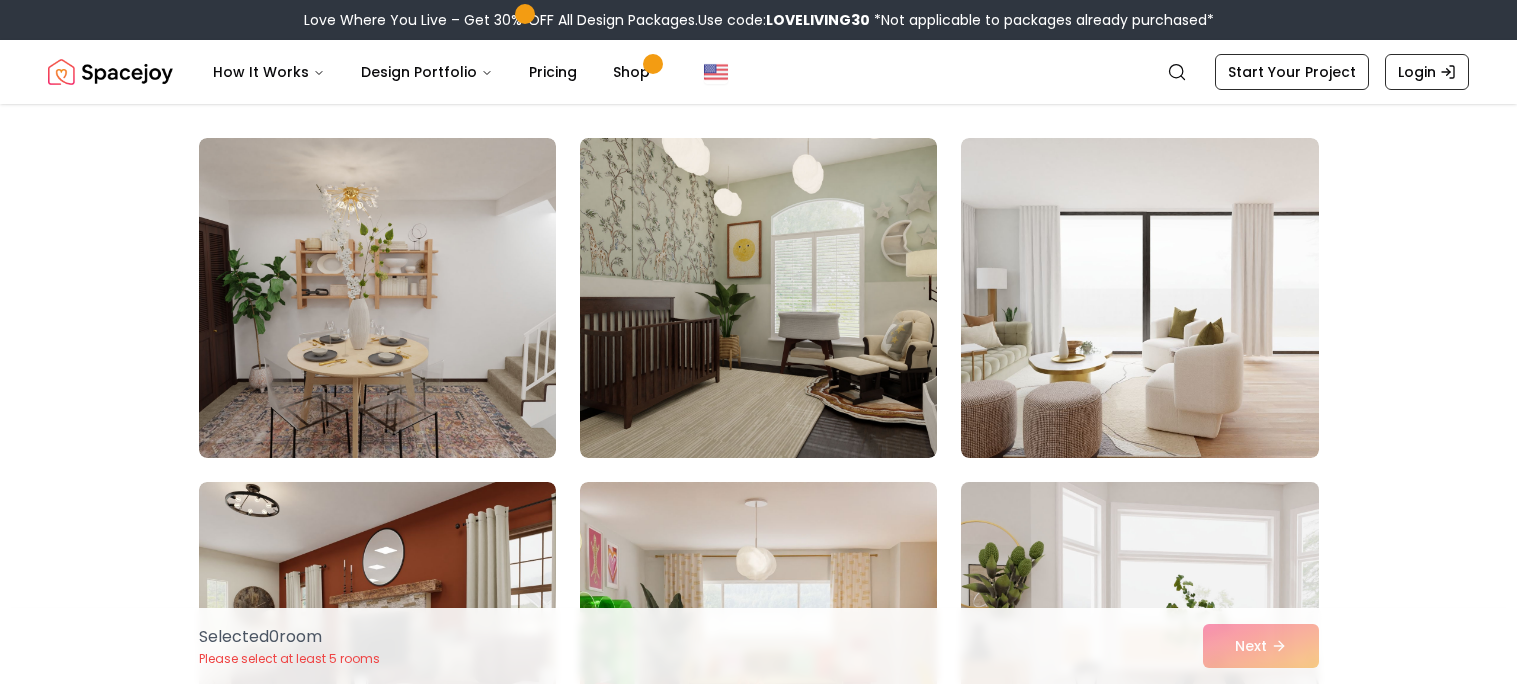 scroll, scrollTop: 127, scrollLeft: 0, axis: vertical 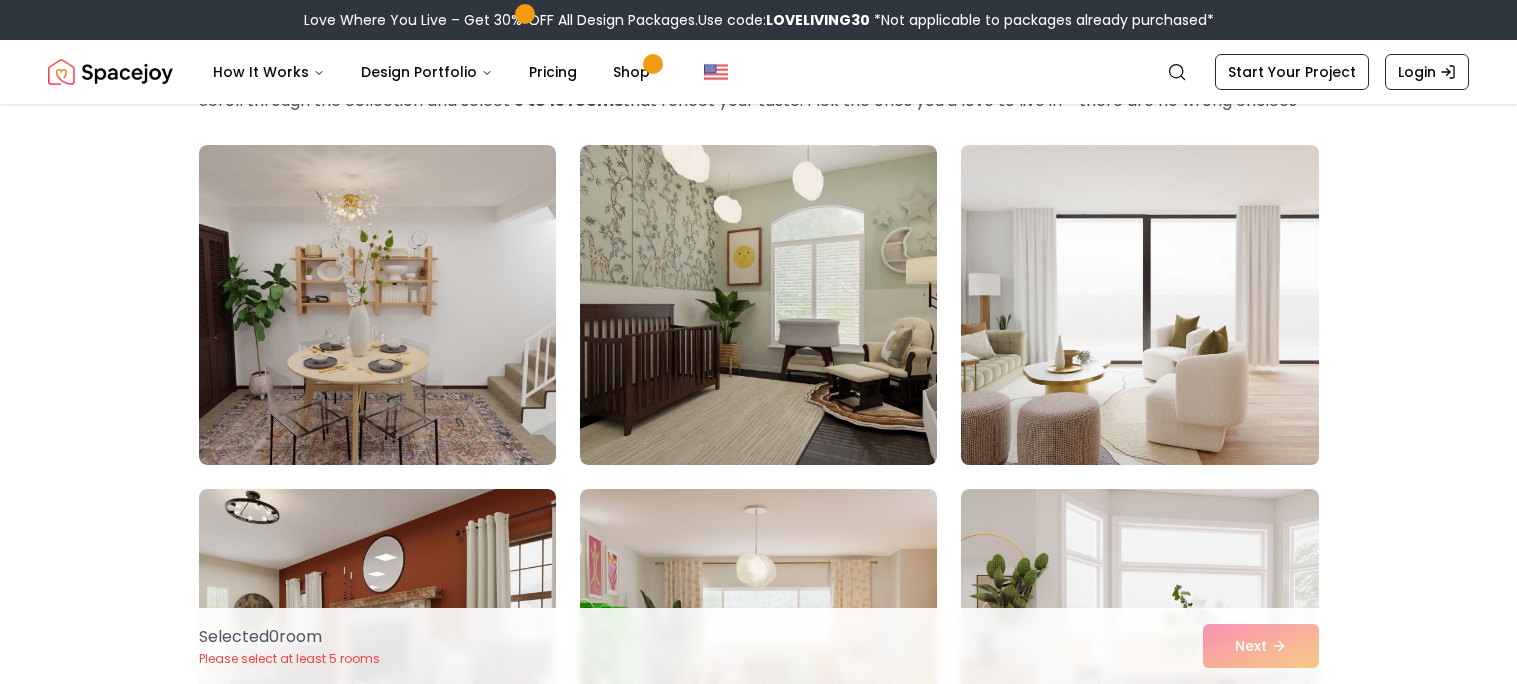 click at bounding box center [1139, 305] 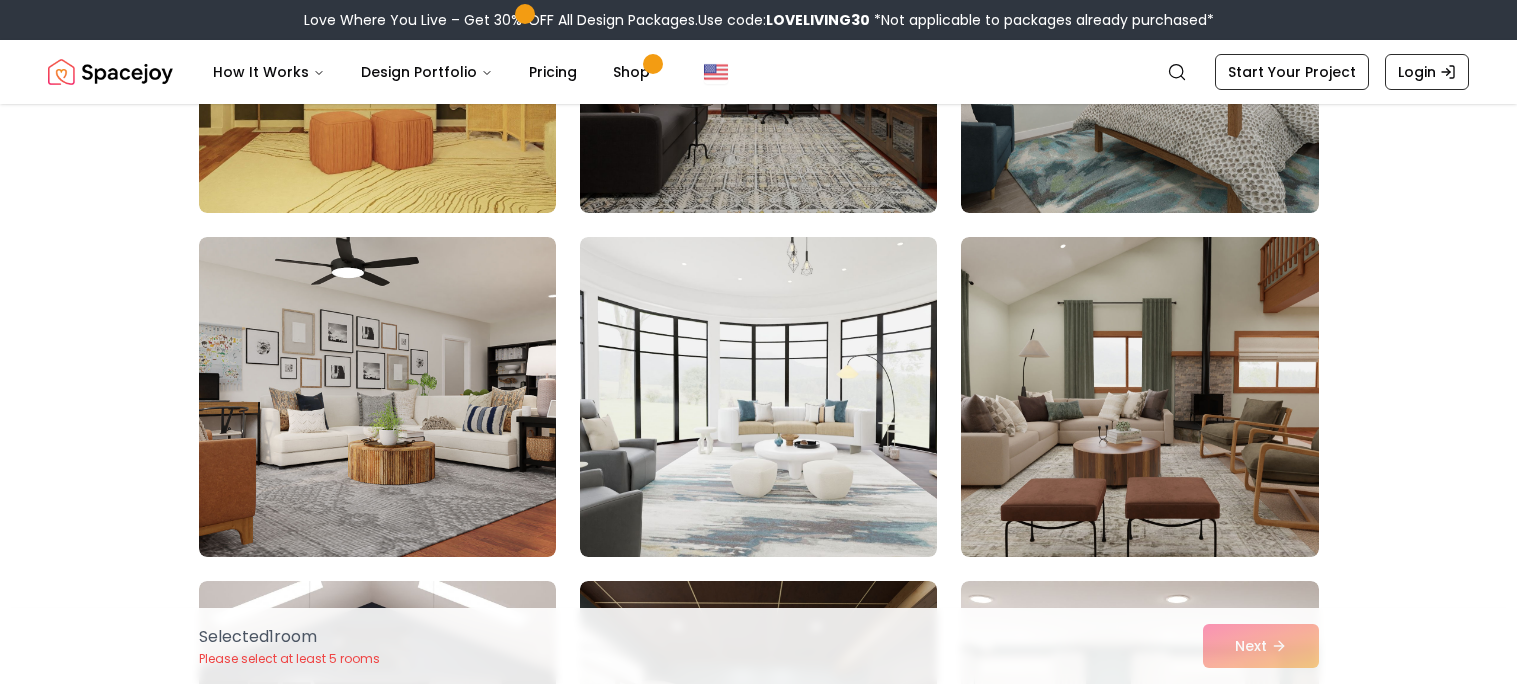 scroll, scrollTop: 2447, scrollLeft: 0, axis: vertical 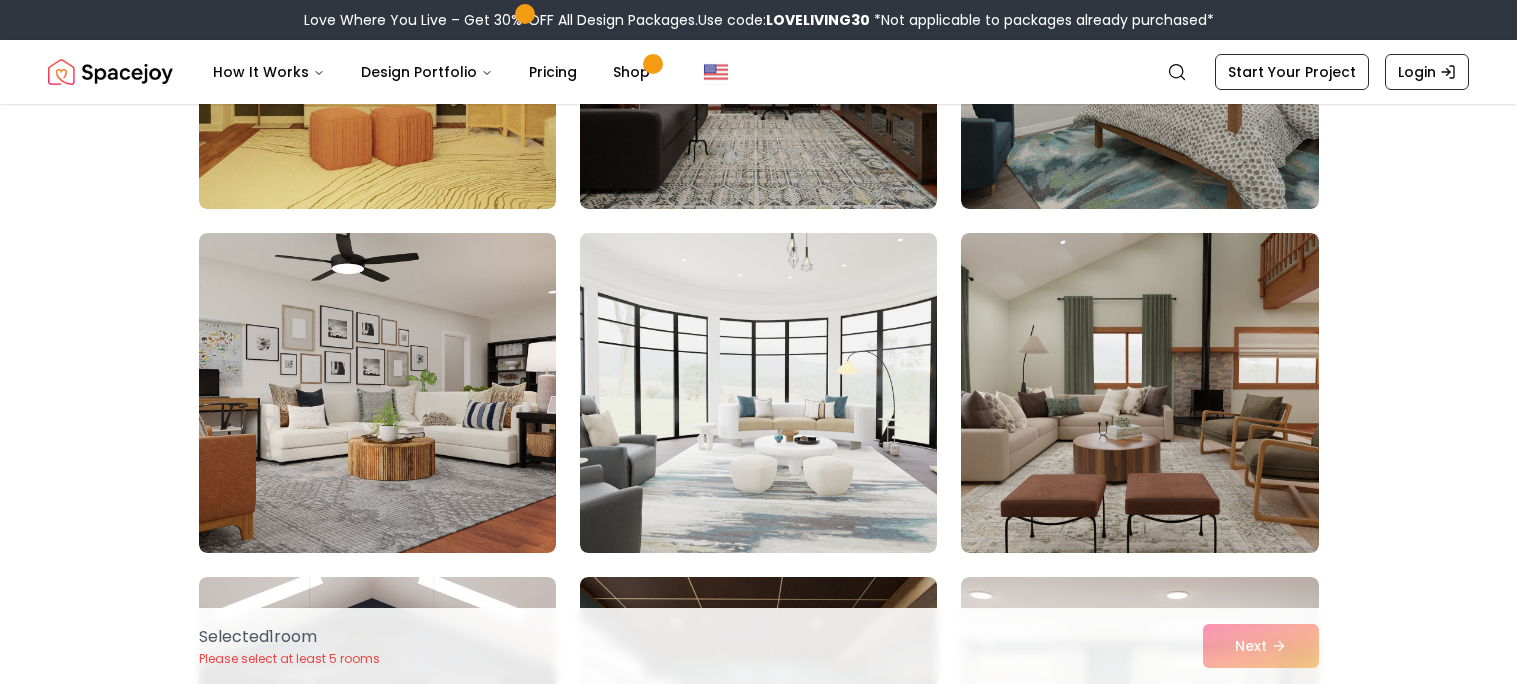 click at bounding box center (758, 393) 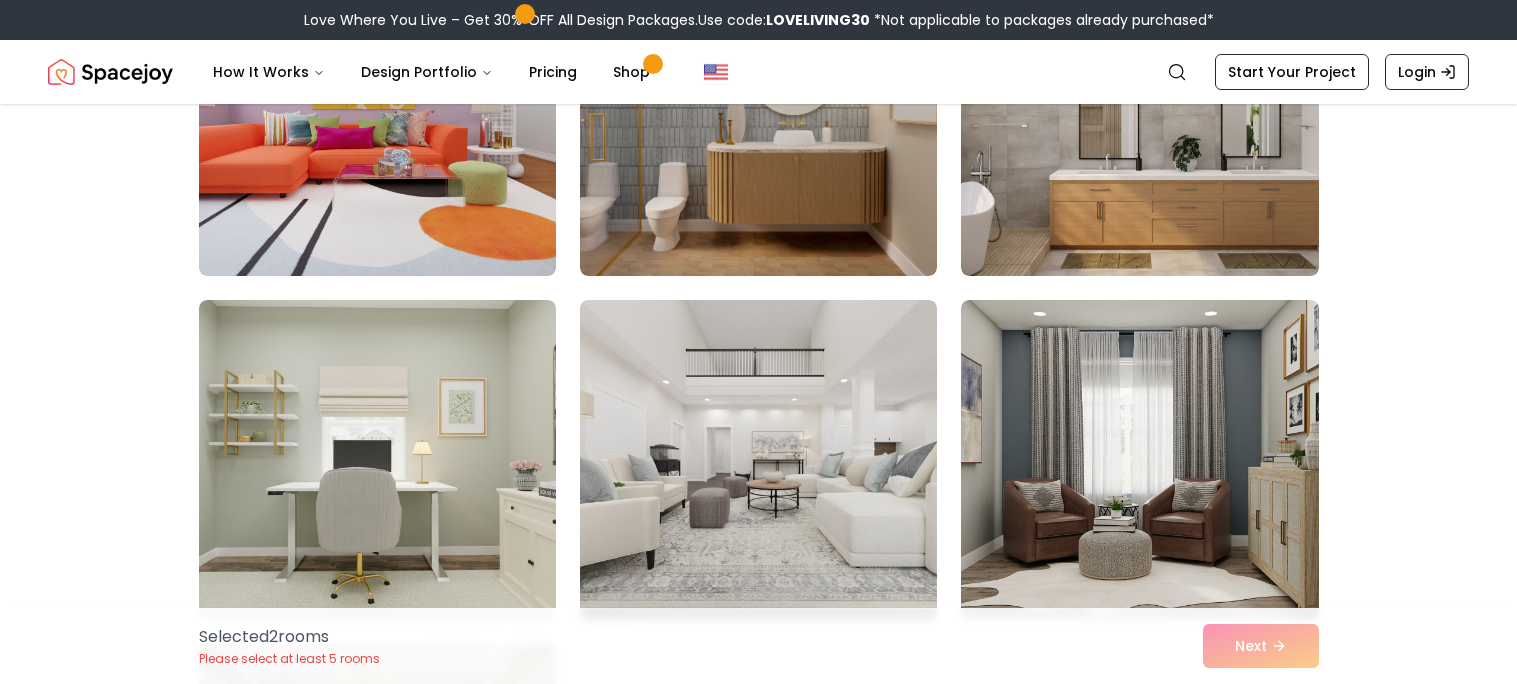 scroll, scrollTop: 4111, scrollLeft: 0, axis: vertical 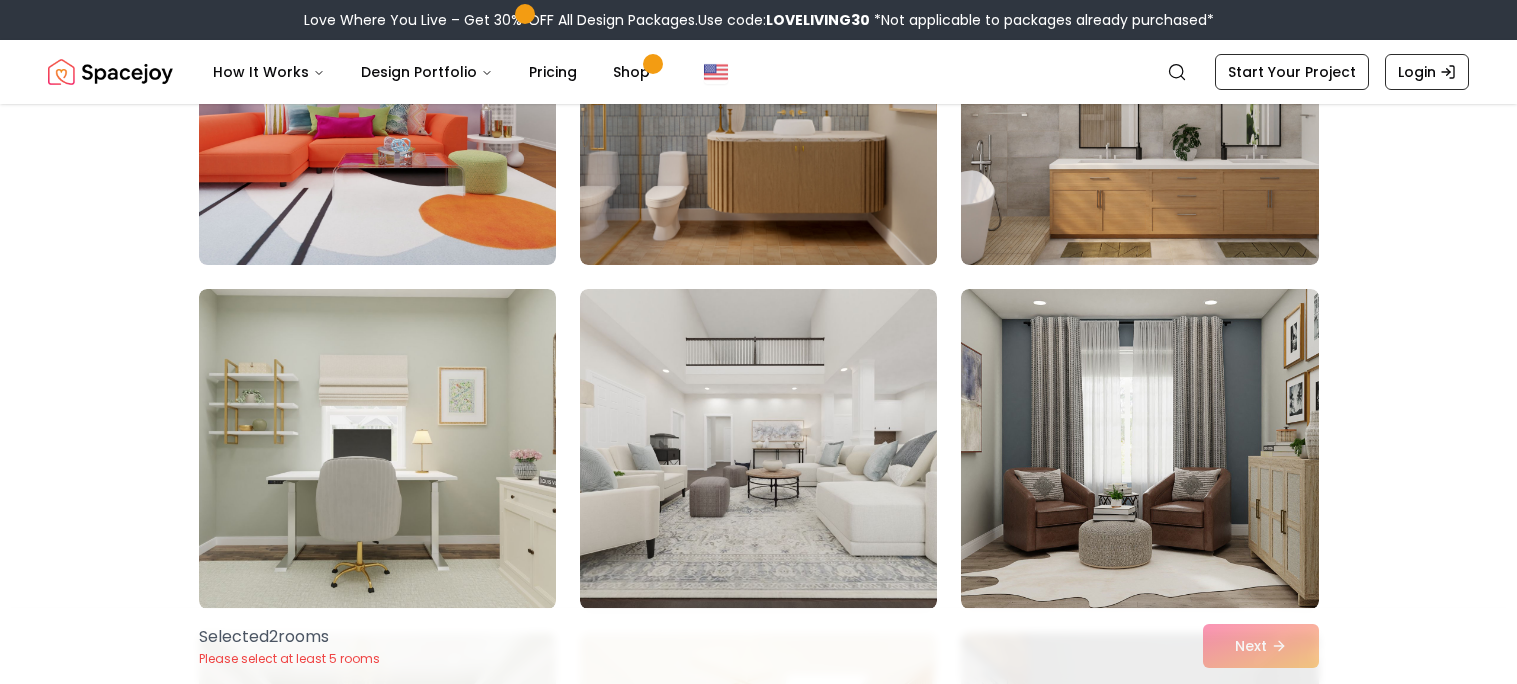 click at bounding box center [758, 449] 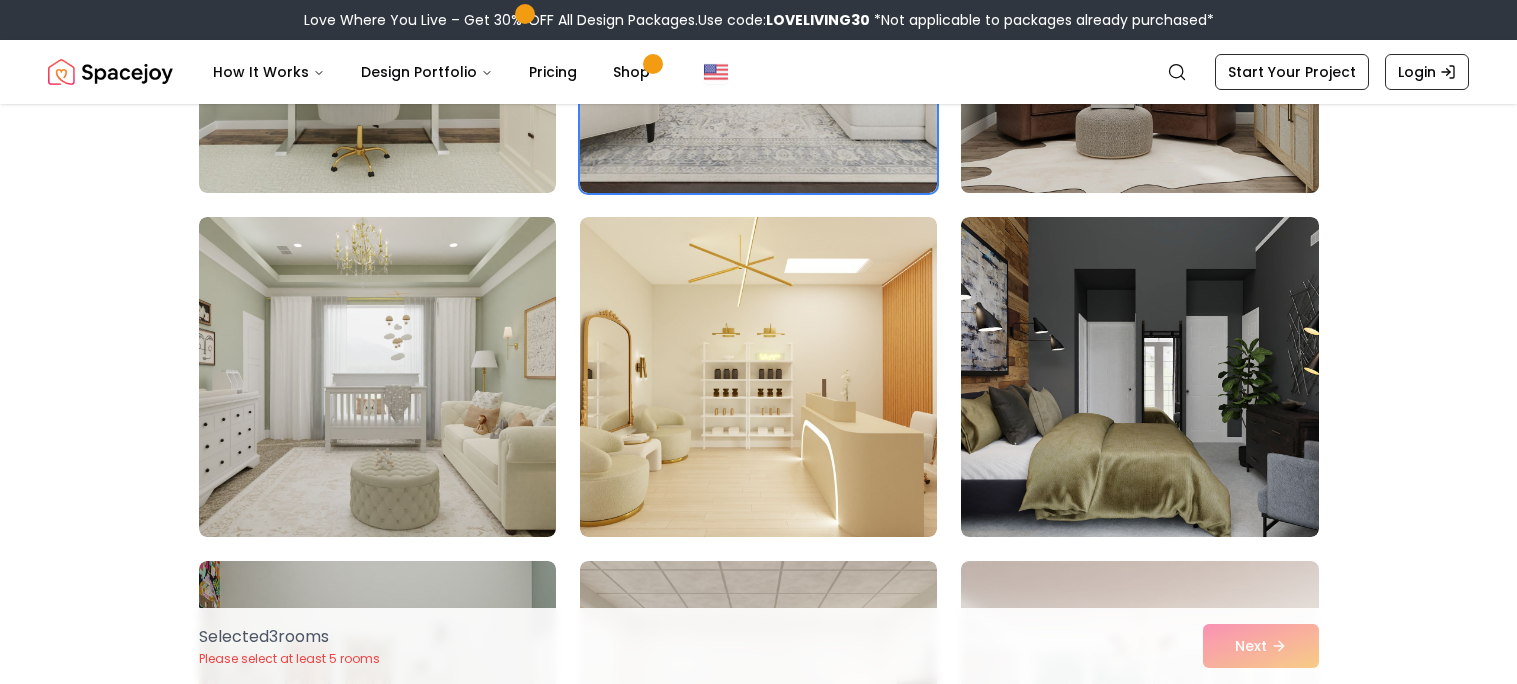 scroll, scrollTop: 4549, scrollLeft: 0, axis: vertical 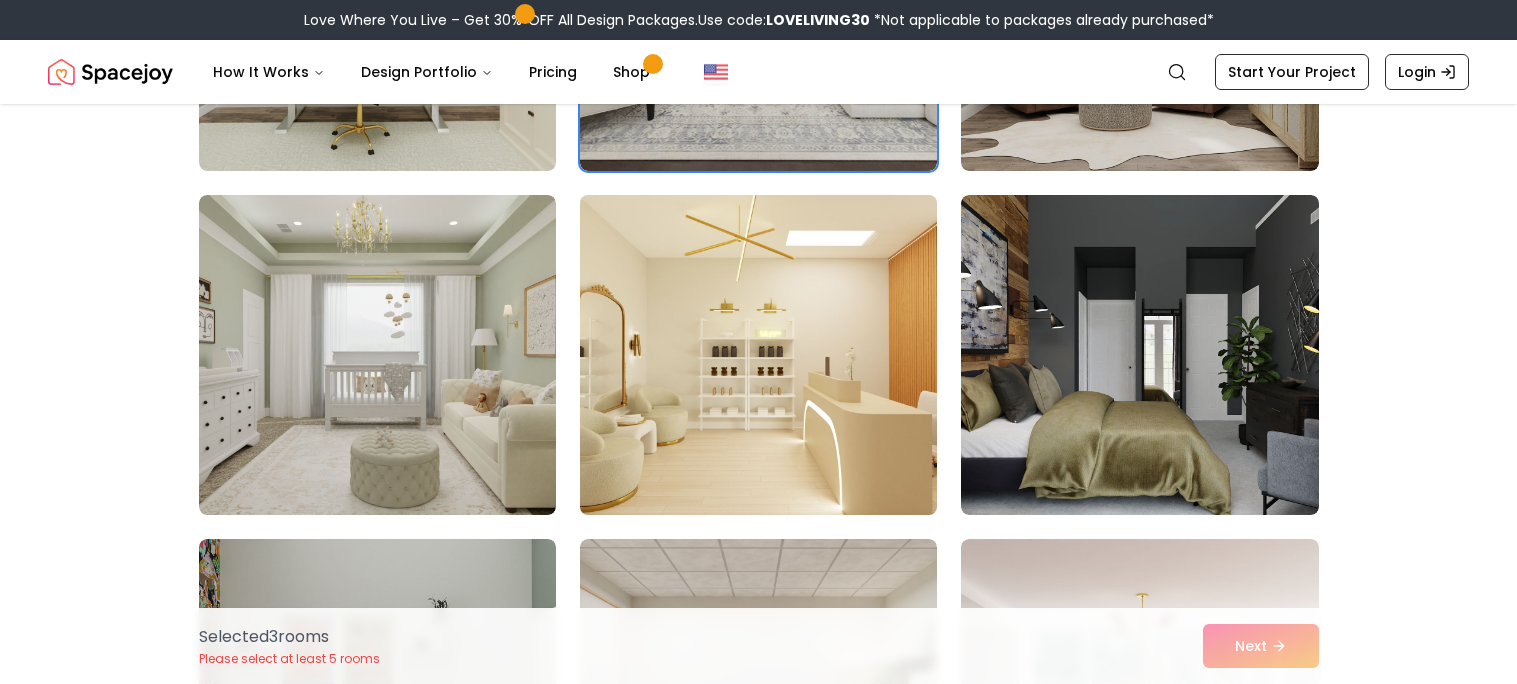 click at bounding box center [758, 355] 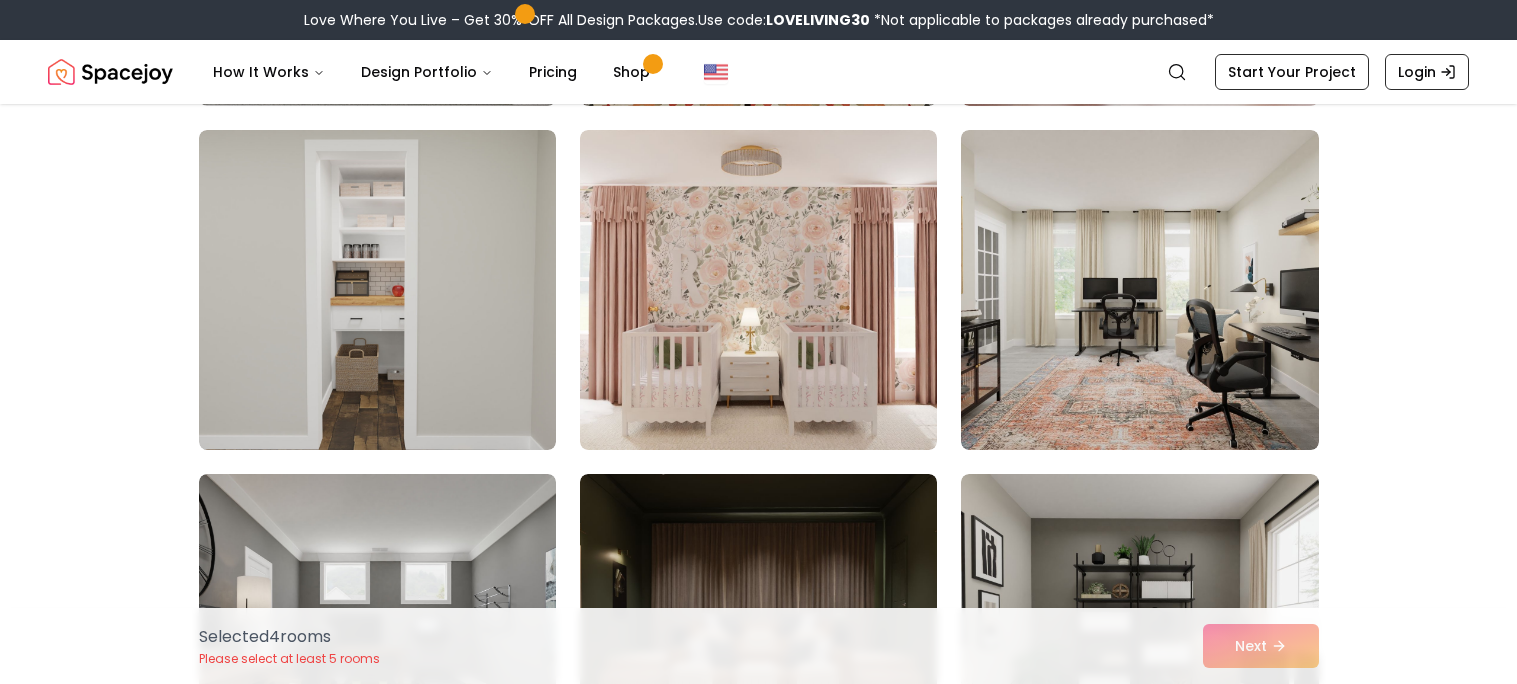 scroll, scrollTop: 5290, scrollLeft: 0, axis: vertical 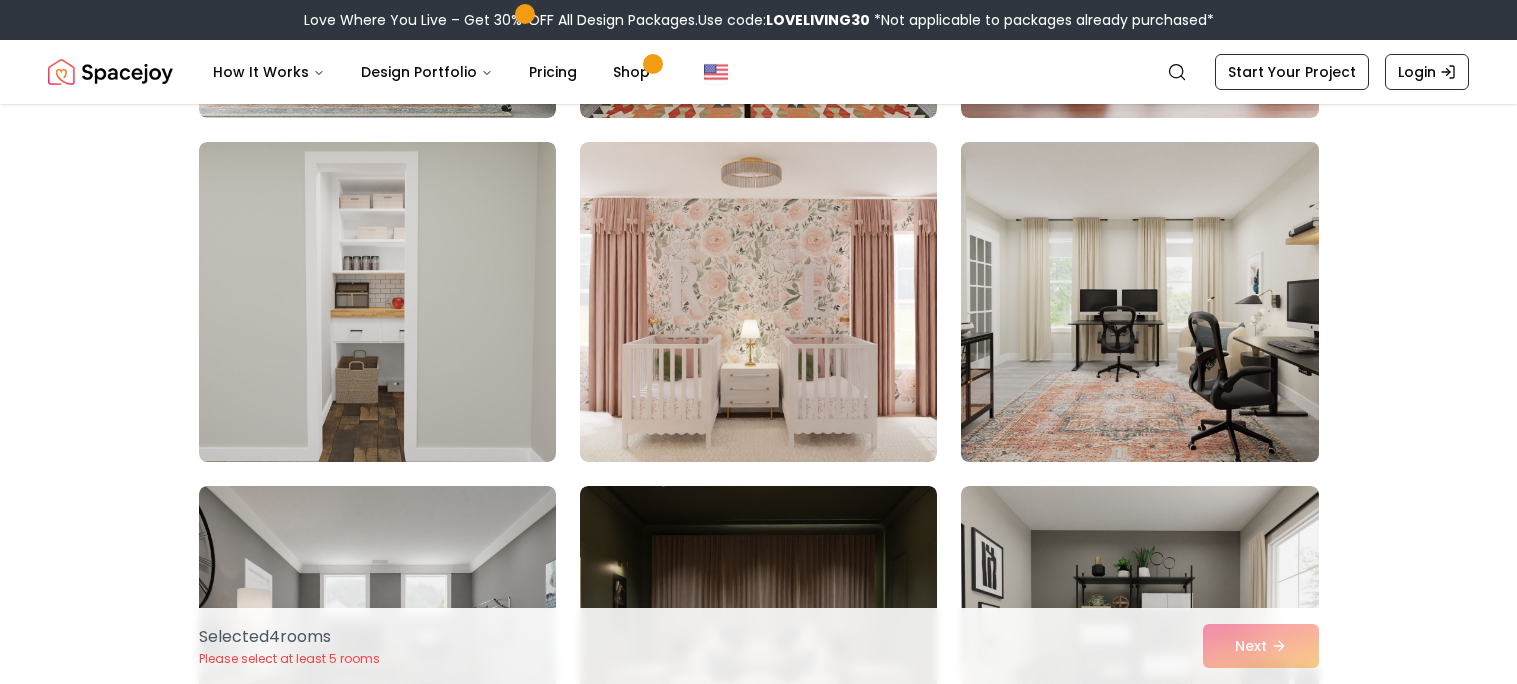 click at bounding box center (1139, 302) 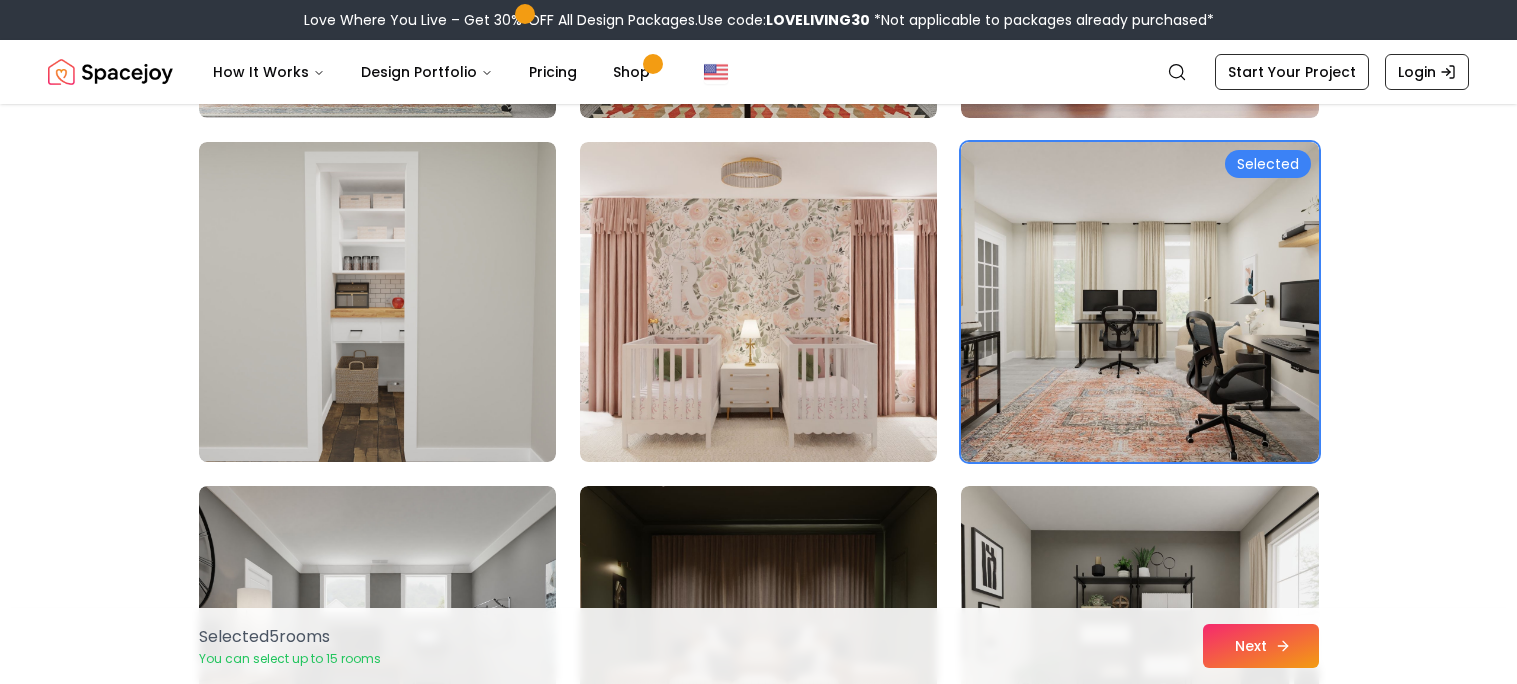 click on "Next" at bounding box center [1261, 646] 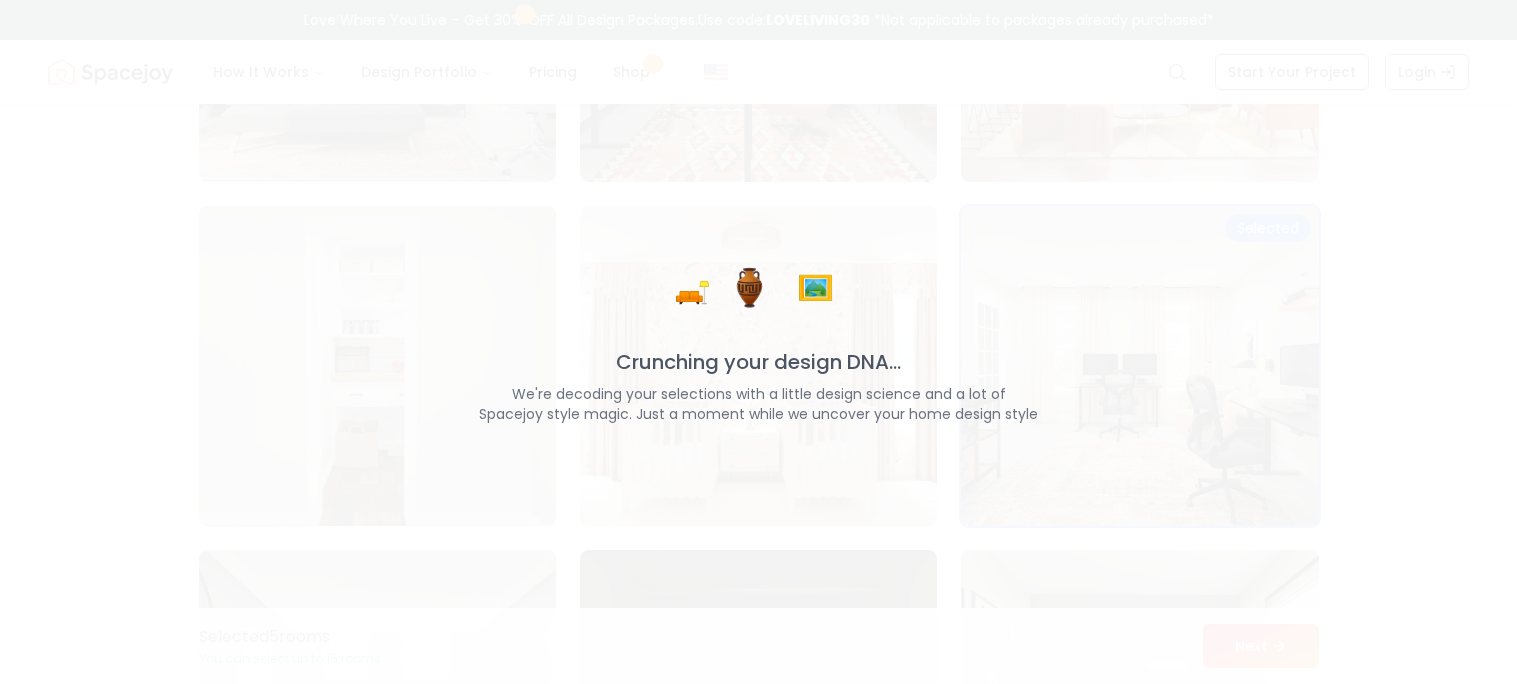scroll, scrollTop: 5355, scrollLeft: 0, axis: vertical 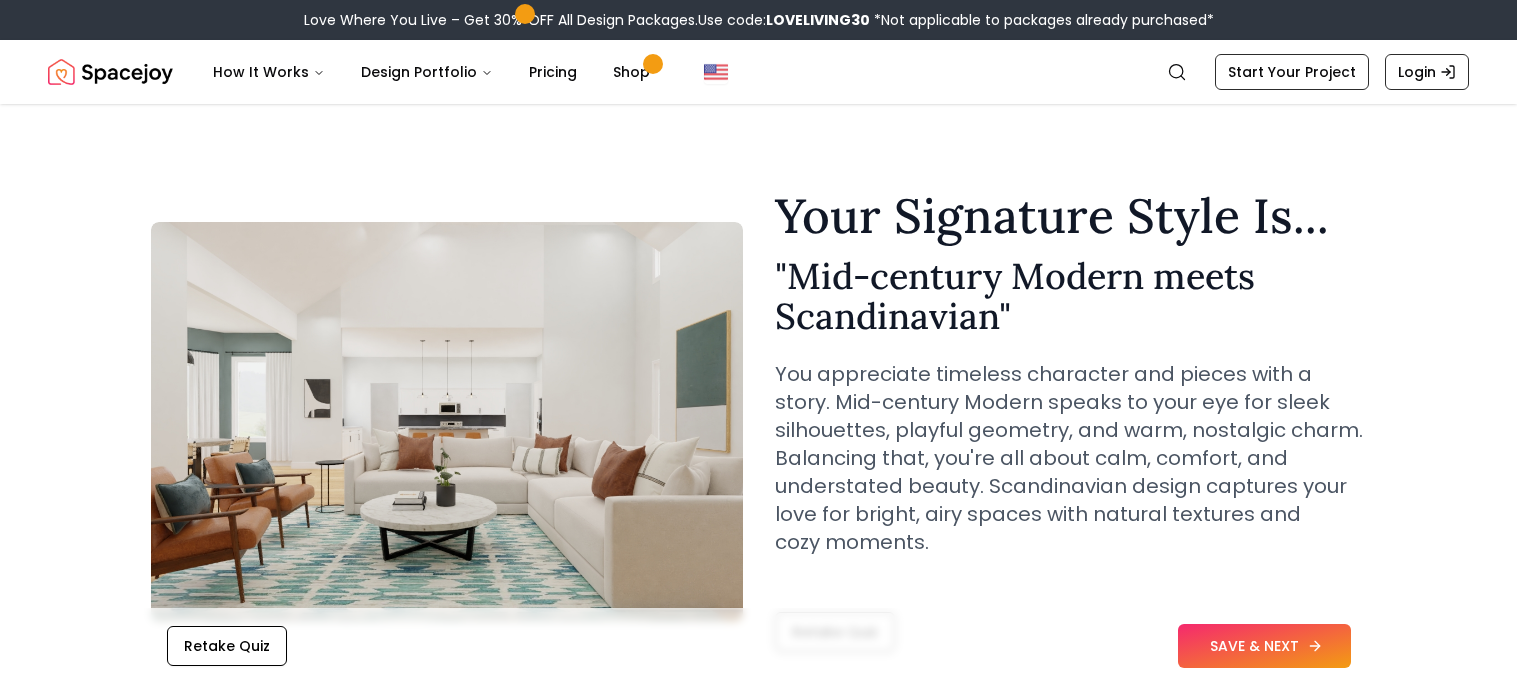 click on "SAVE & NEXT" at bounding box center (1264, 646) 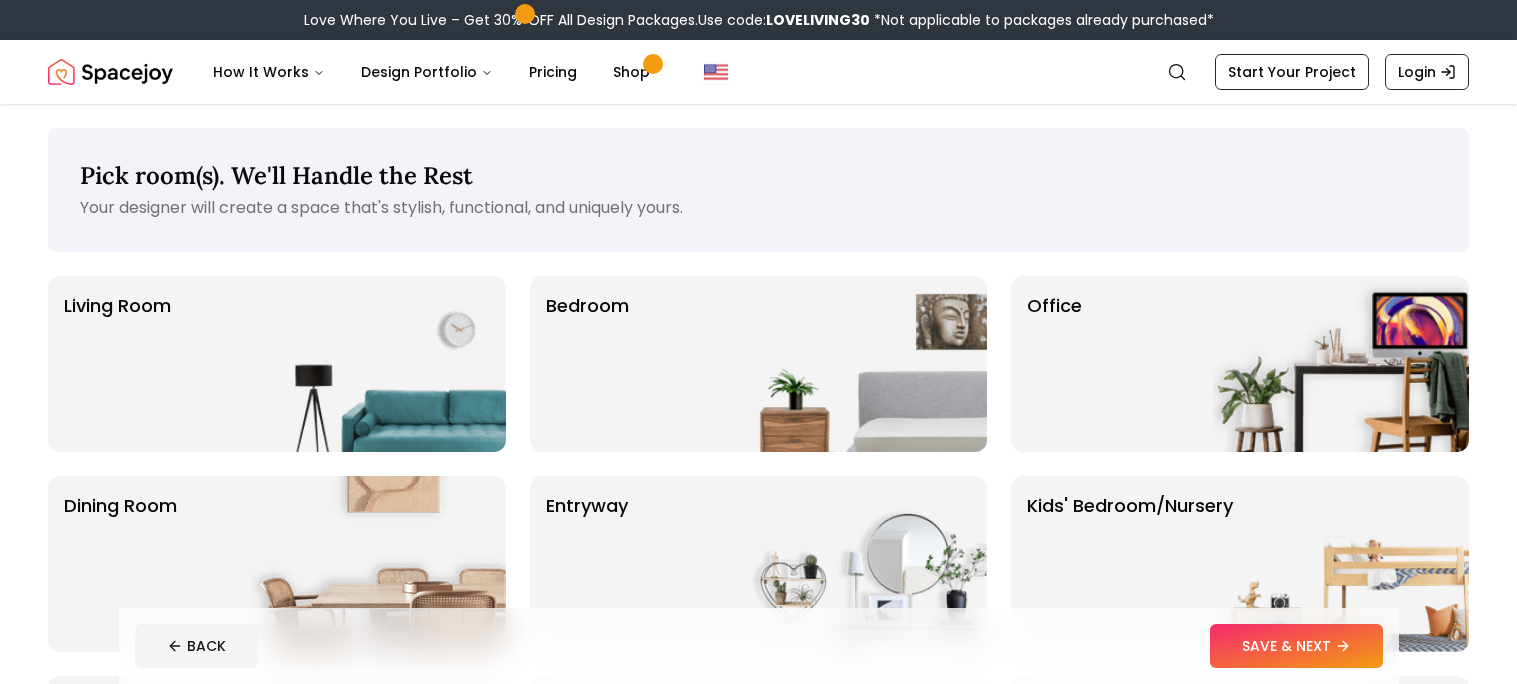 scroll, scrollTop: 0, scrollLeft: 0, axis: both 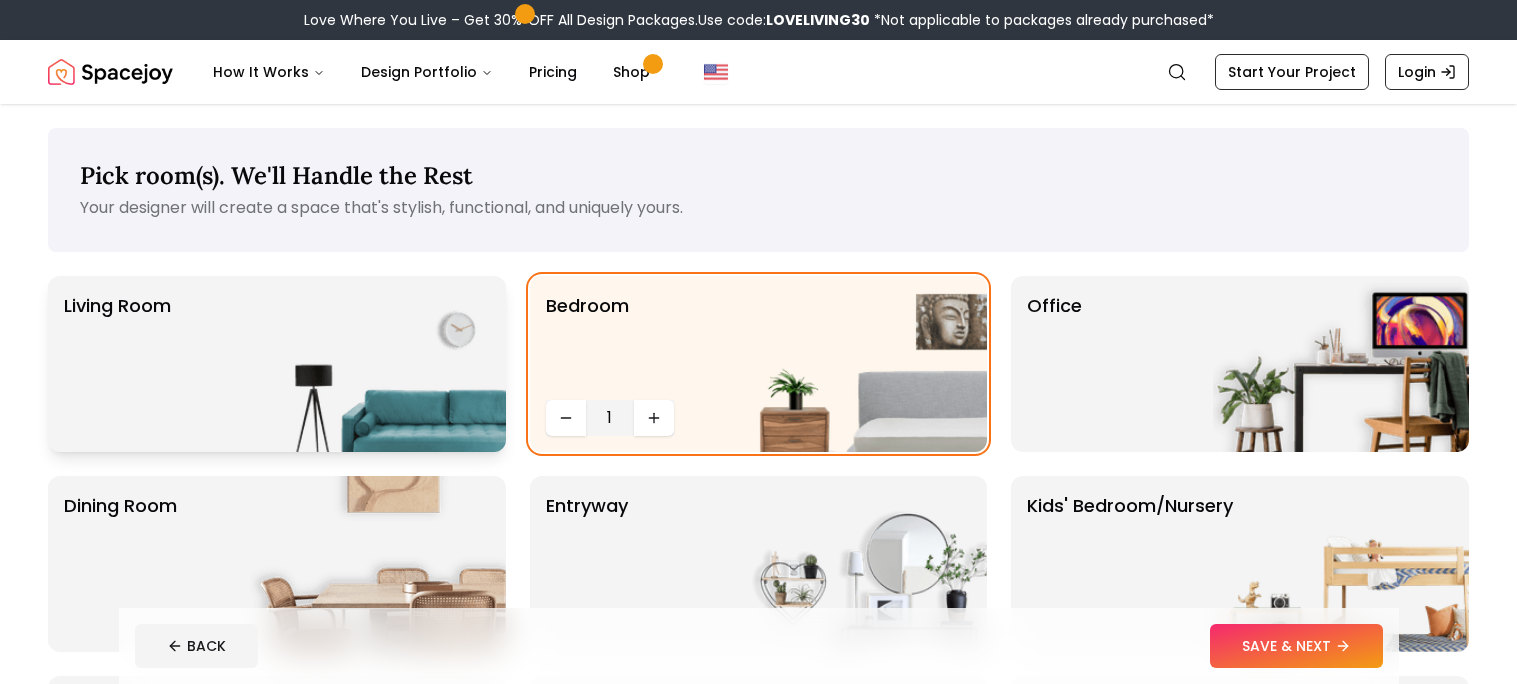 click at bounding box center [378, 364] 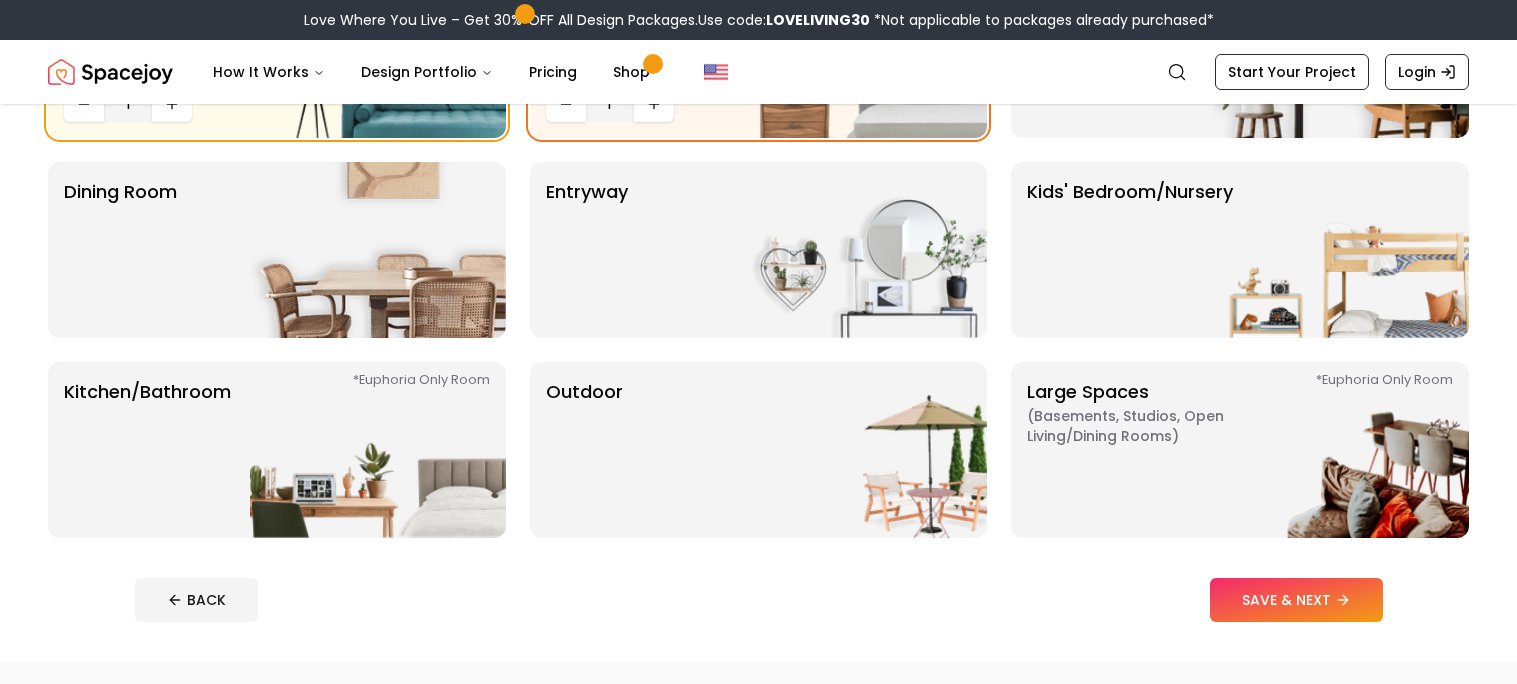 scroll, scrollTop: 312, scrollLeft: 0, axis: vertical 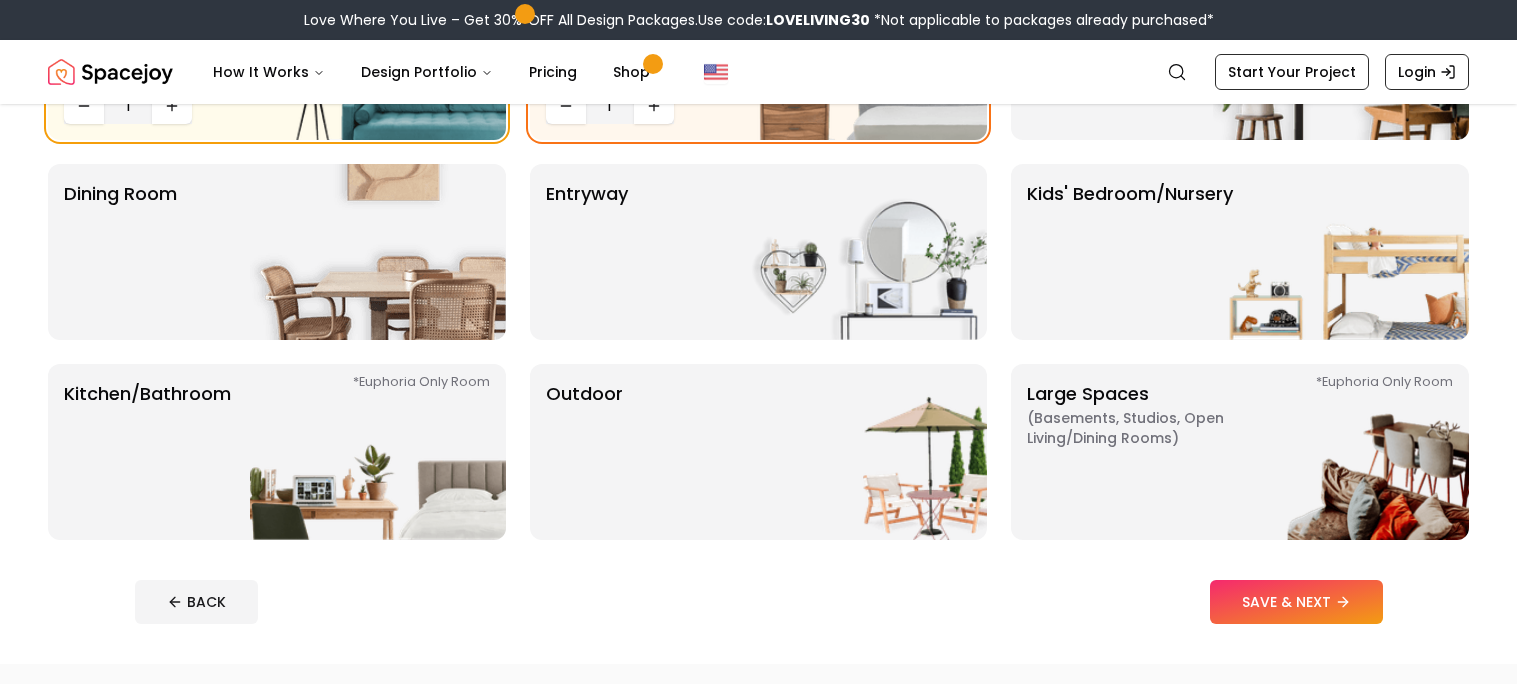 click at bounding box center (378, 452) 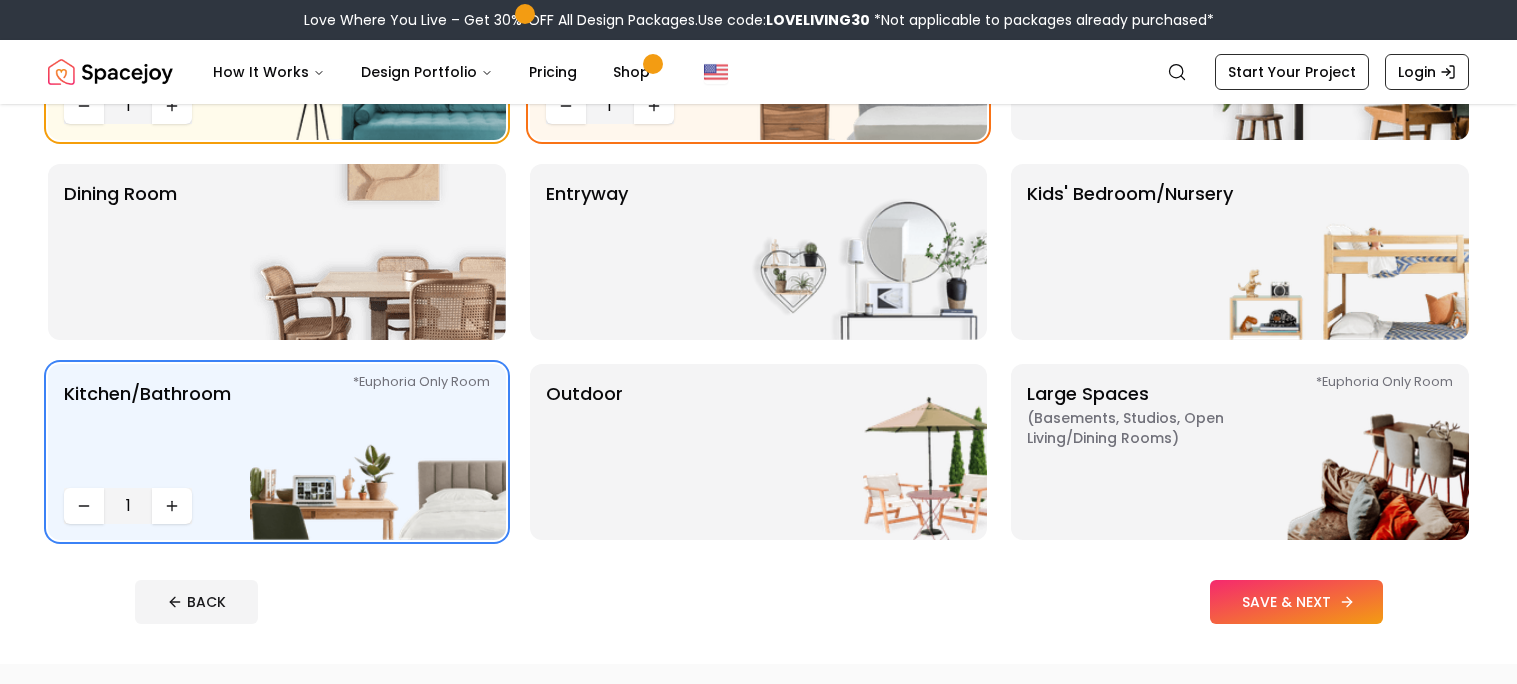click on "SAVE & NEXT" at bounding box center [1296, 602] 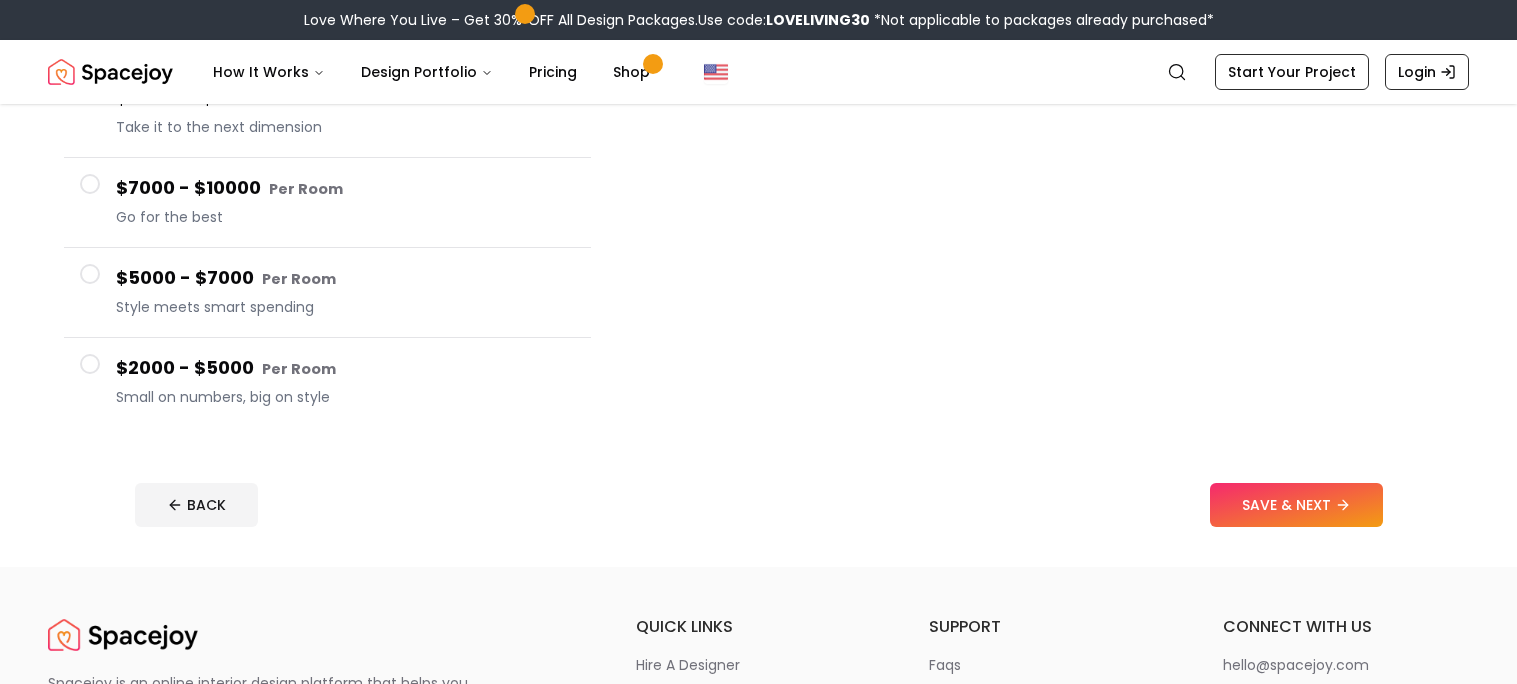 scroll, scrollTop: 337, scrollLeft: 0, axis: vertical 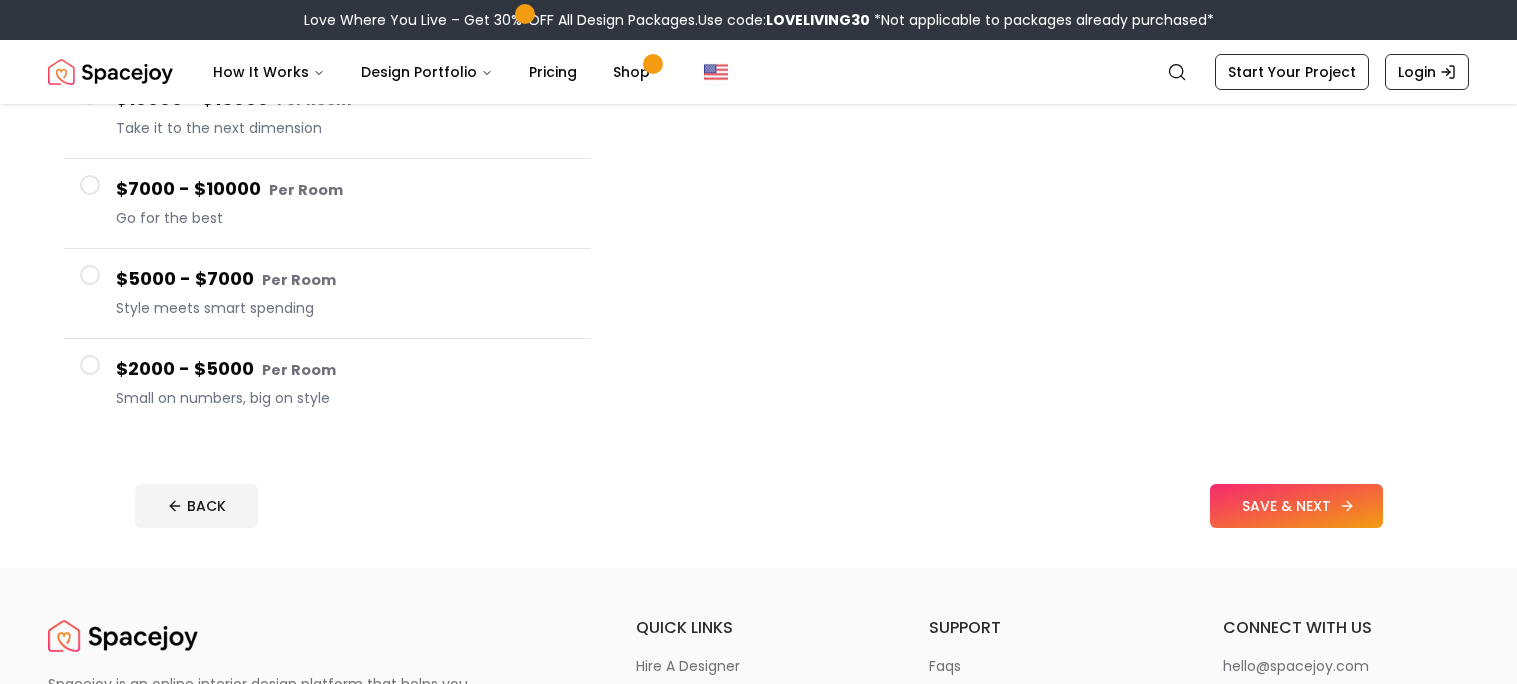 click on "SAVE & NEXT" at bounding box center [1296, 506] 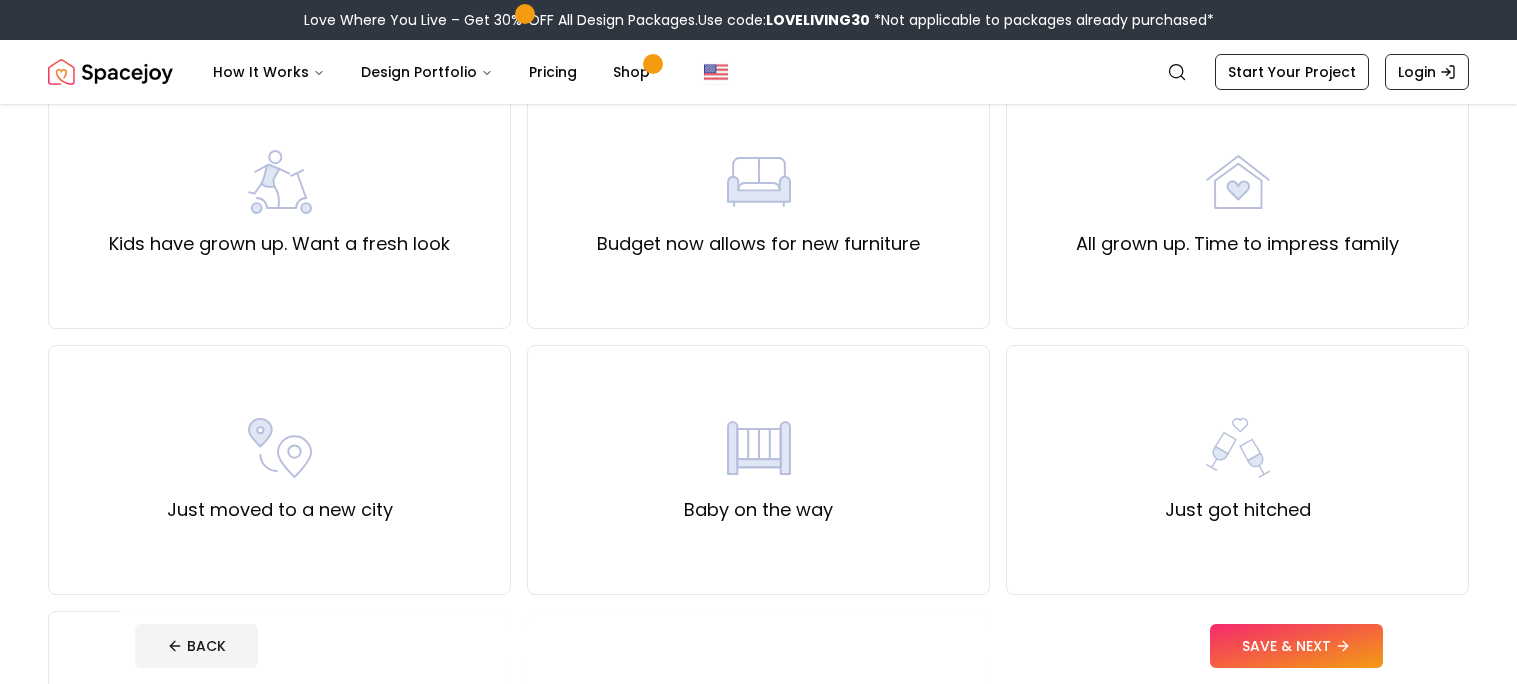 scroll, scrollTop: 386, scrollLeft: 0, axis: vertical 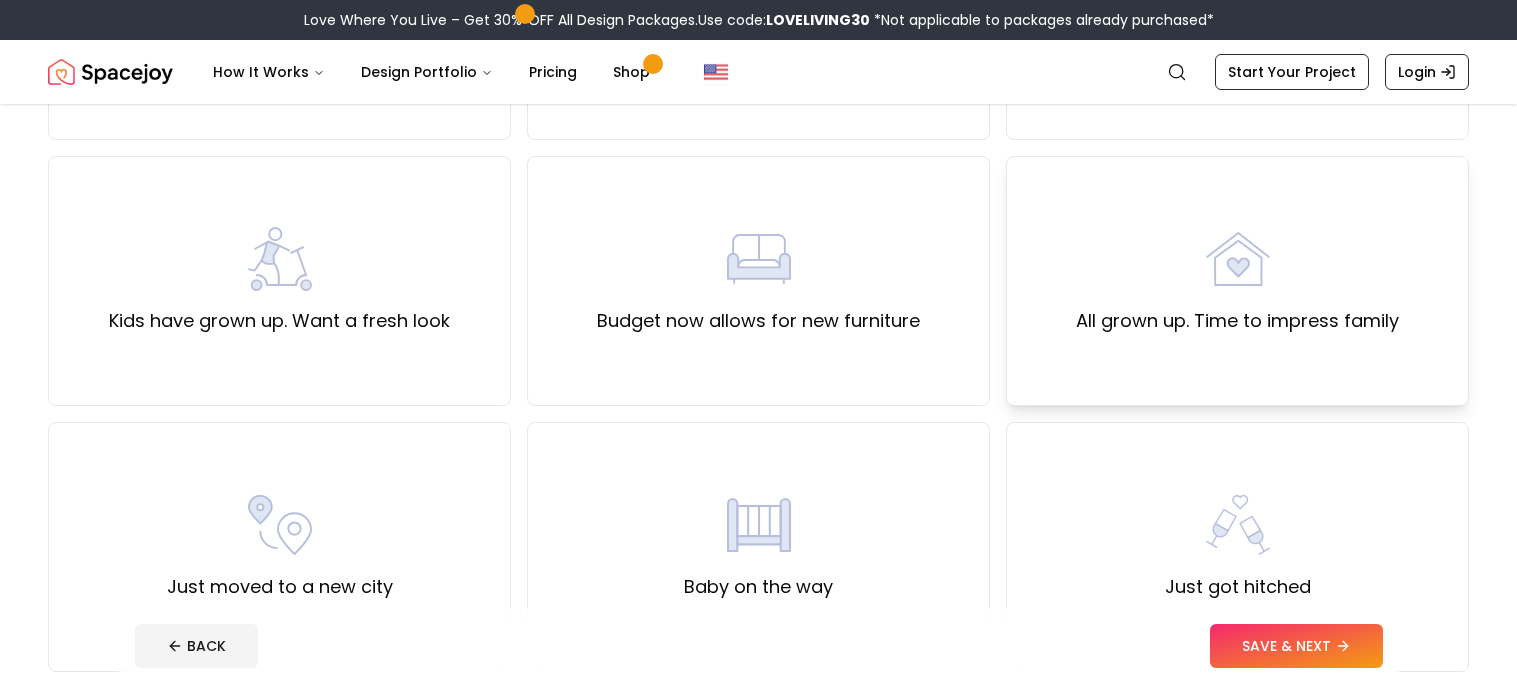 click on "All grown up. Time to impress family" at bounding box center (1237, 281) 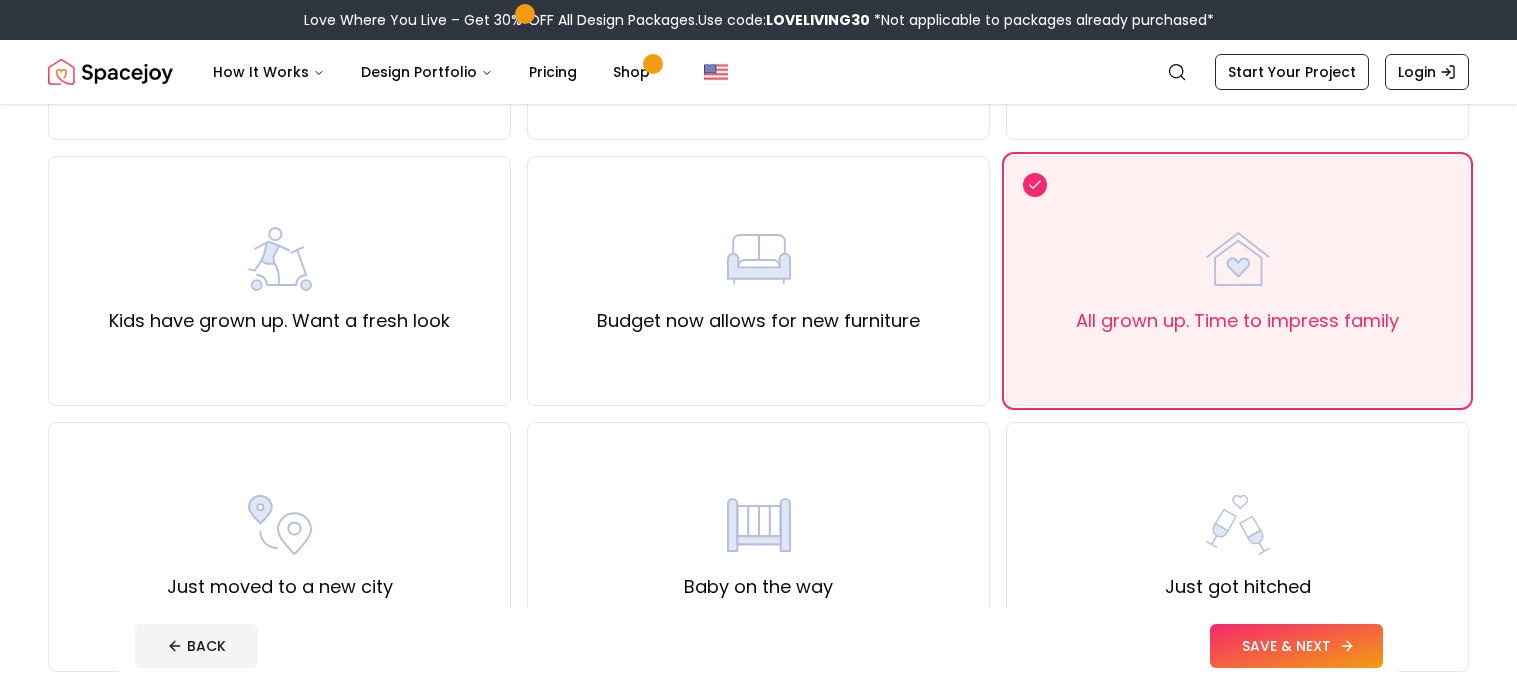 click on "SAVE & NEXT" at bounding box center (1296, 646) 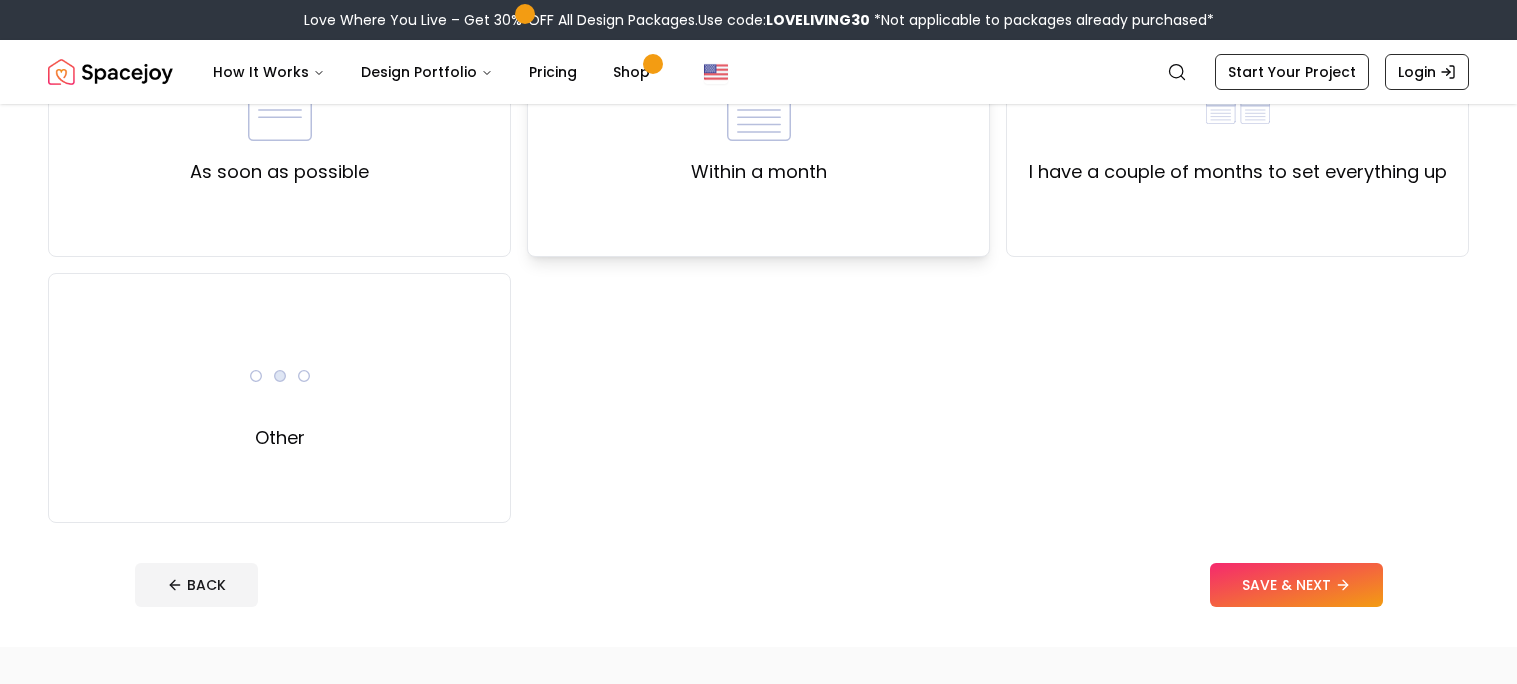 scroll, scrollTop: 275, scrollLeft: 0, axis: vertical 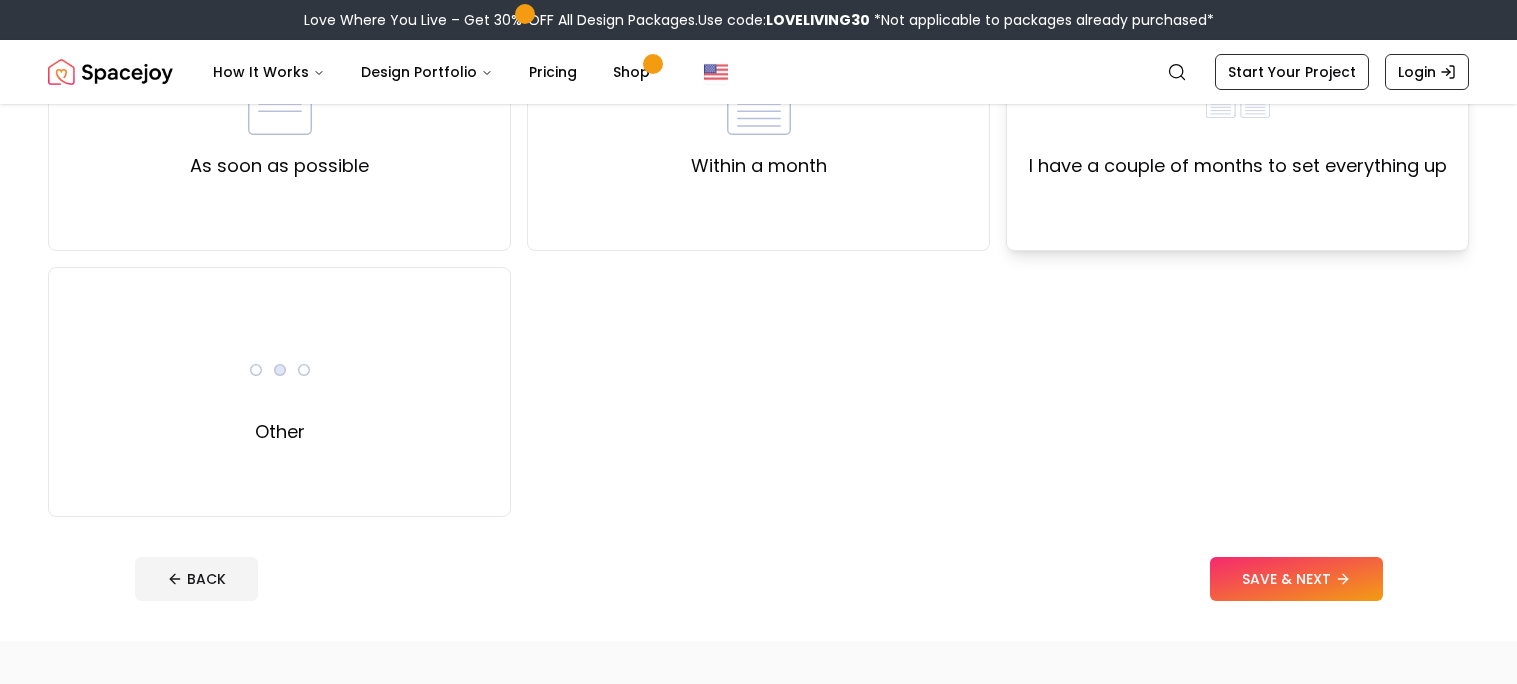 click on "I have a couple of months to set everything up" at bounding box center (1238, 166) 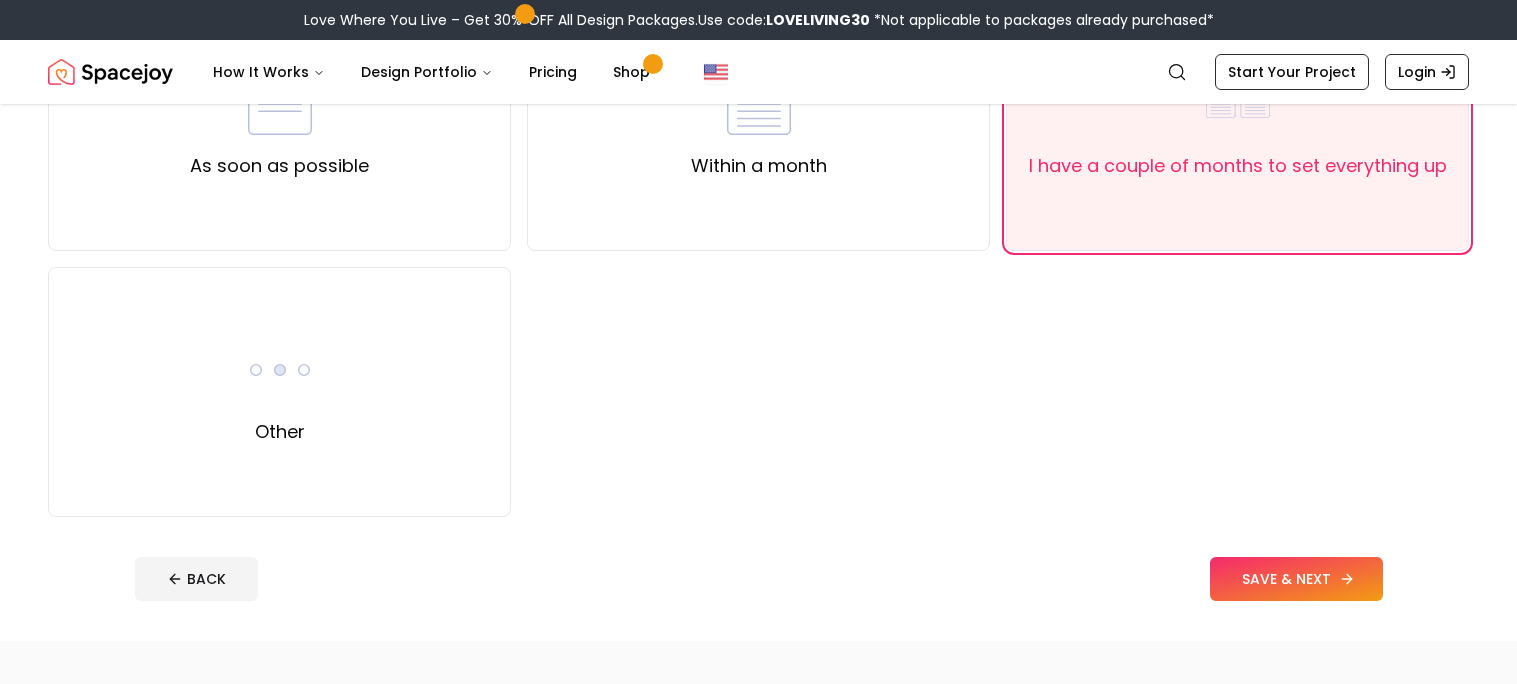 click on "SAVE & NEXT" at bounding box center (1296, 579) 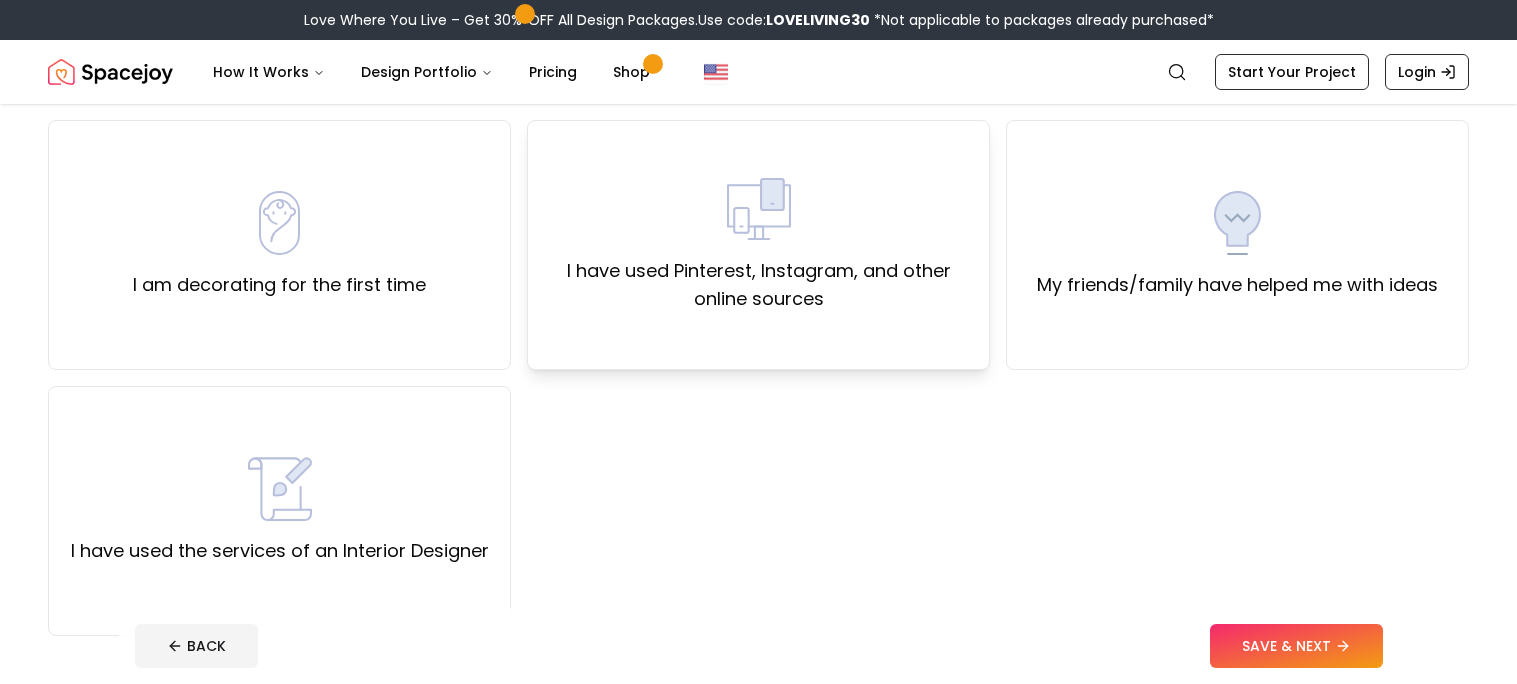 scroll, scrollTop: 178, scrollLeft: 0, axis: vertical 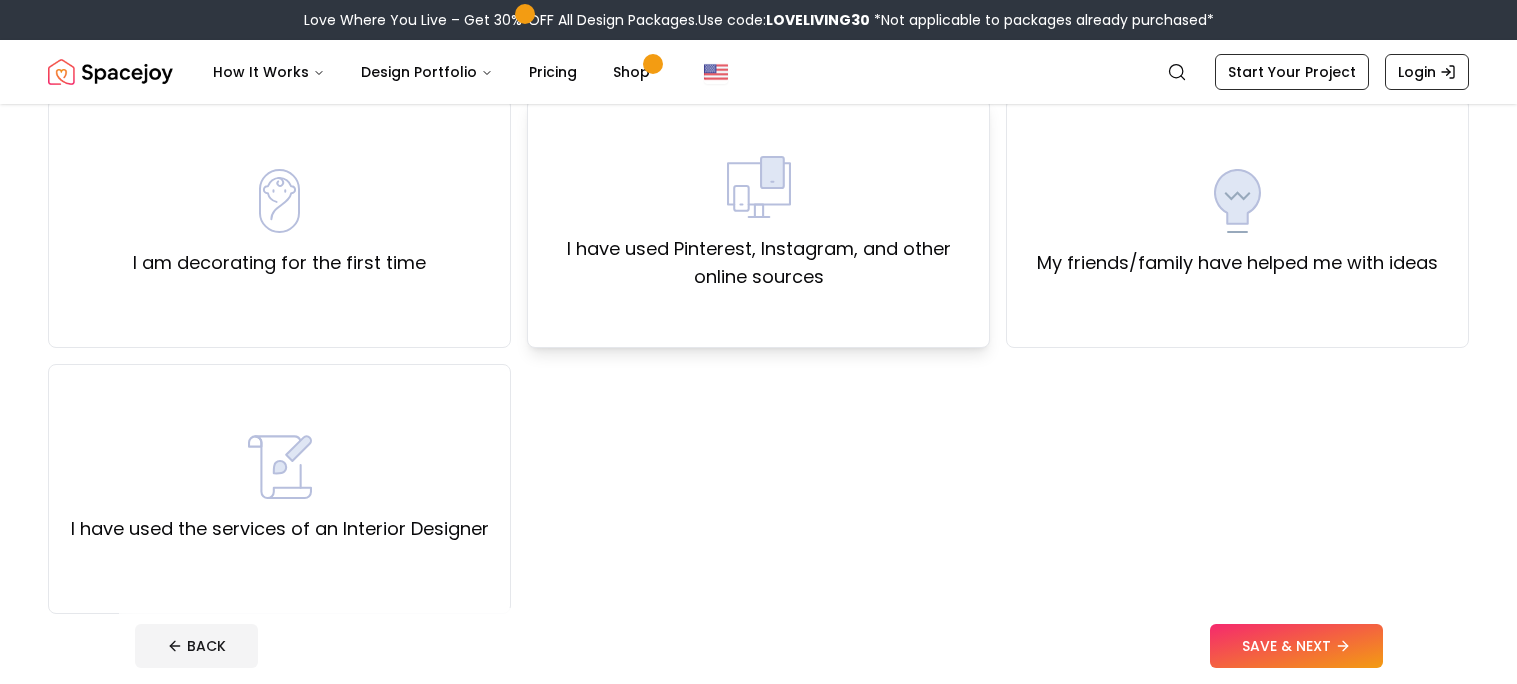 click on "I have used Pinterest, Instagram, and other online sources" at bounding box center [758, 223] 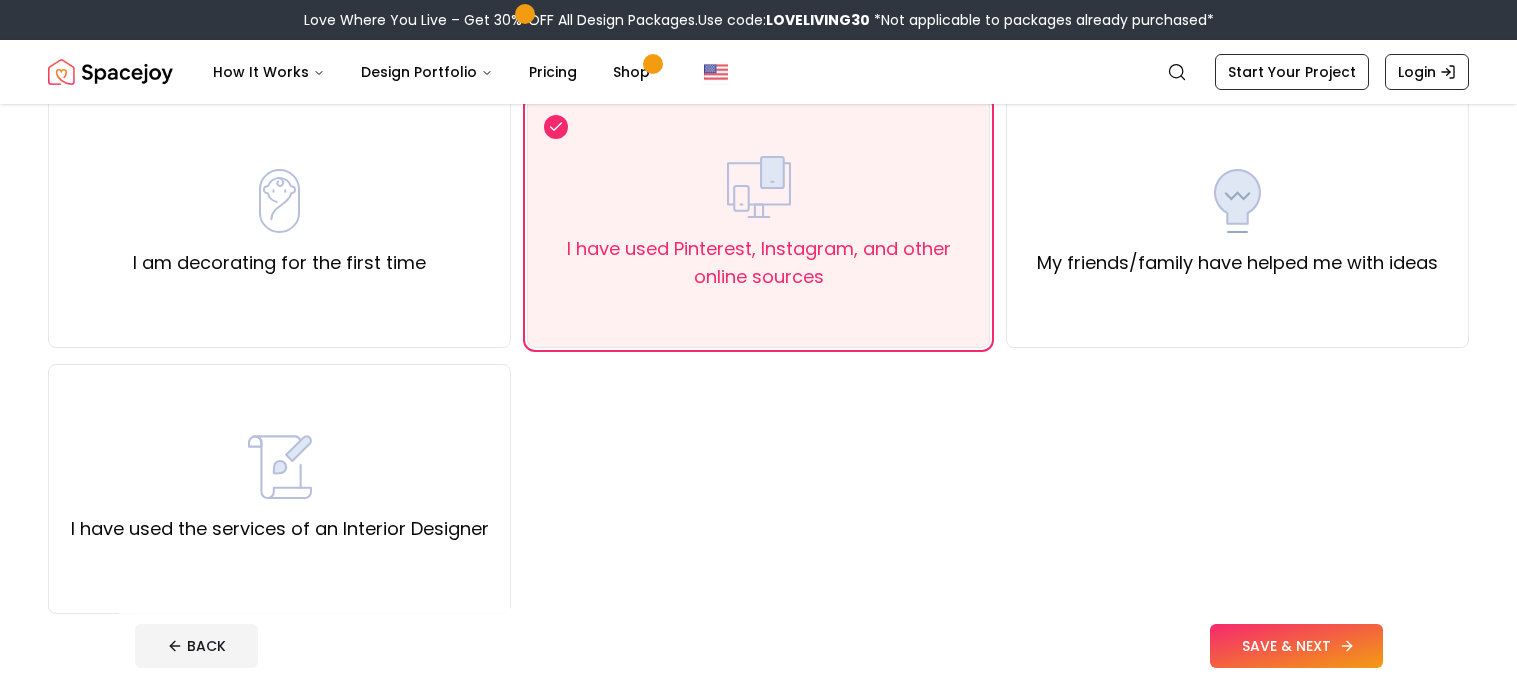 click on "SAVE & NEXT" at bounding box center (1296, 646) 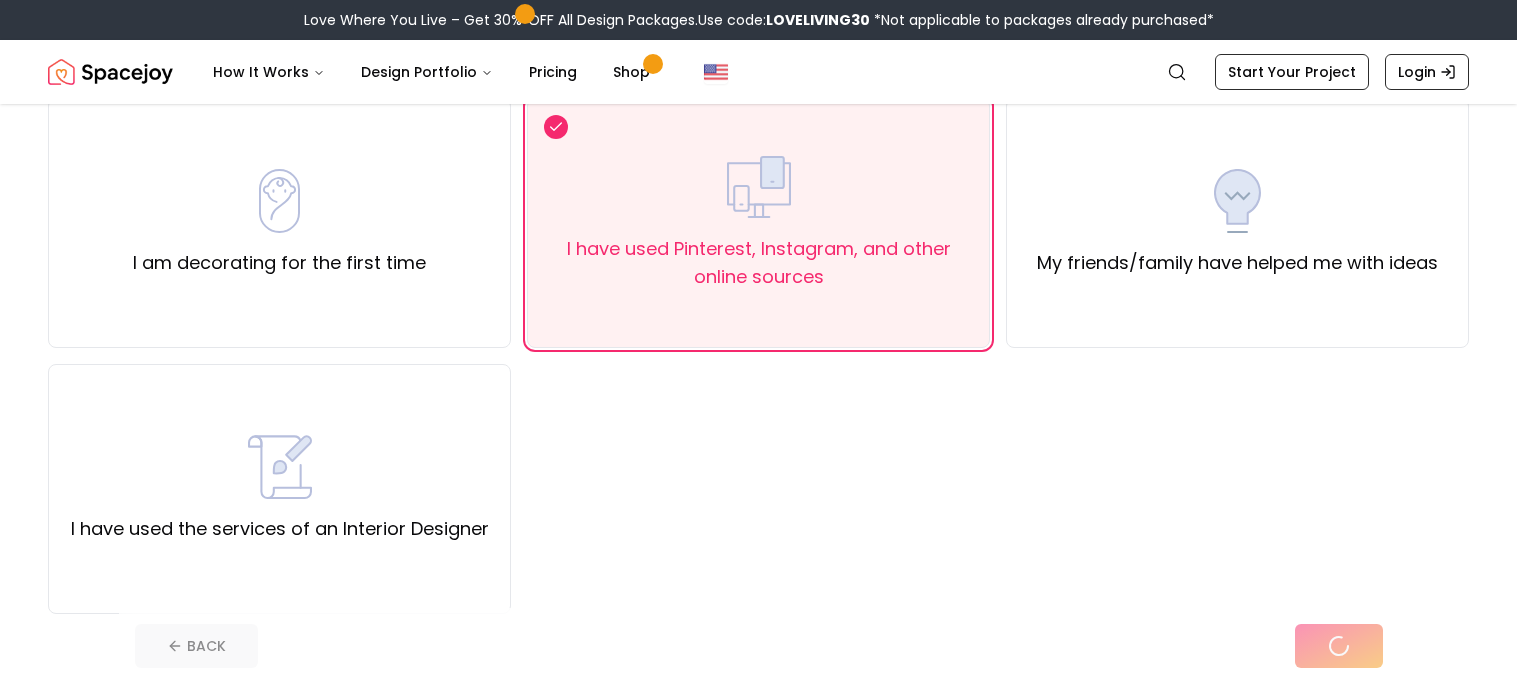 scroll, scrollTop: 0, scrollLeft: 0, axis: both 